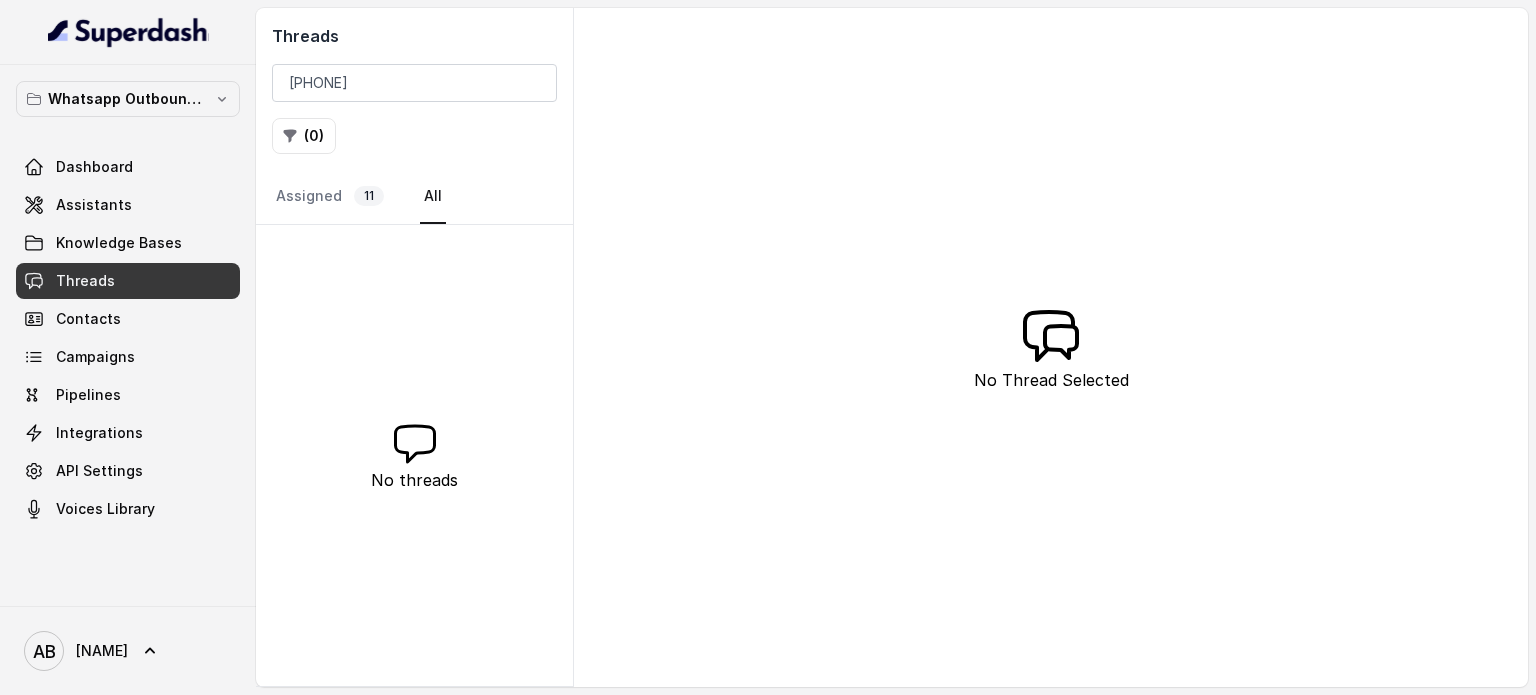 scroll, scrollTop: 0, scrollLeft: 0, axis: both 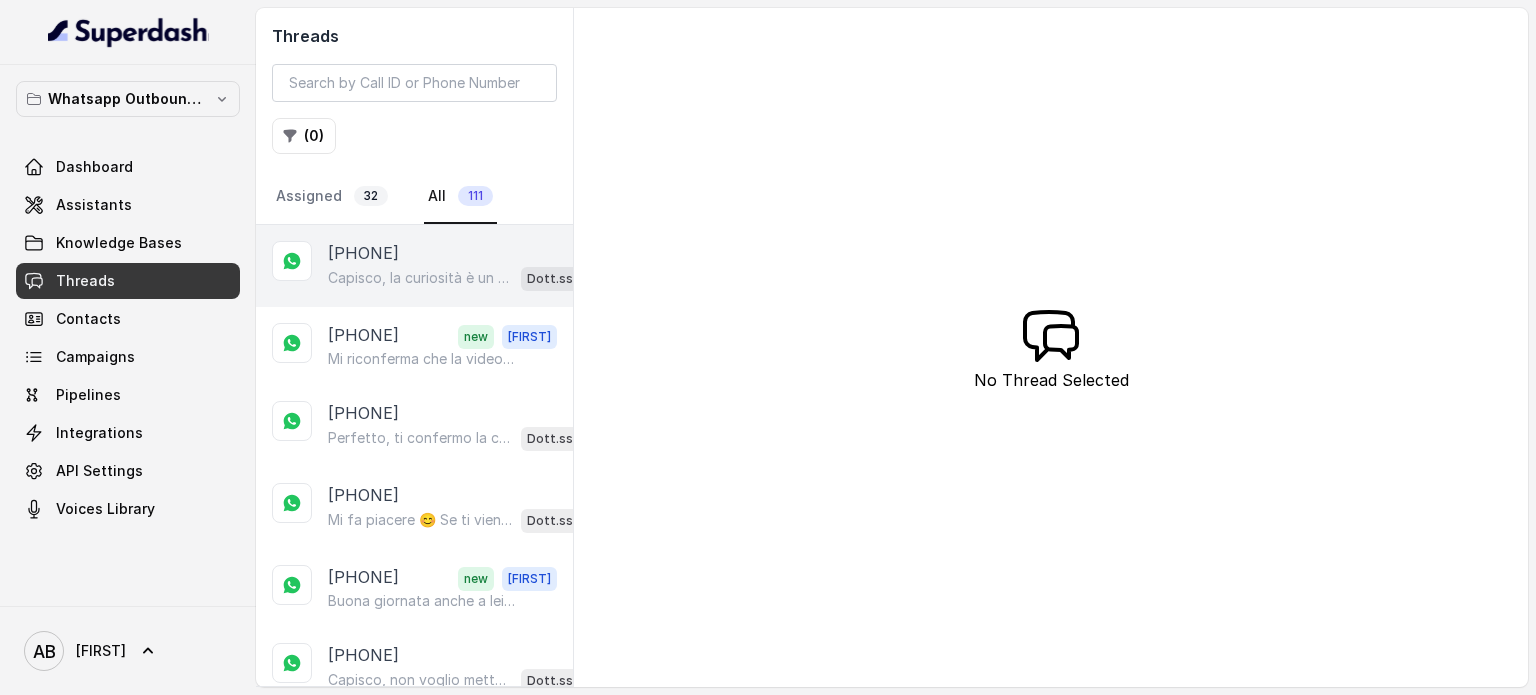 click on "[PHONE]   Capisco, la curiosità è un ottimo punto di partenza! 😊
Guarda, il Metodo FESPA ti aiuta a raggiungere la libertà alimentare, velocizzare il metabolismo e ottenere un corpo magro, tonico ed armonico, senza stress o diete impossibili.
Ti piacerebbe scoprire come funziona con una chiamata gratuita di 5 minuti? [PERSON] AI" at bounding box center [414, 266] 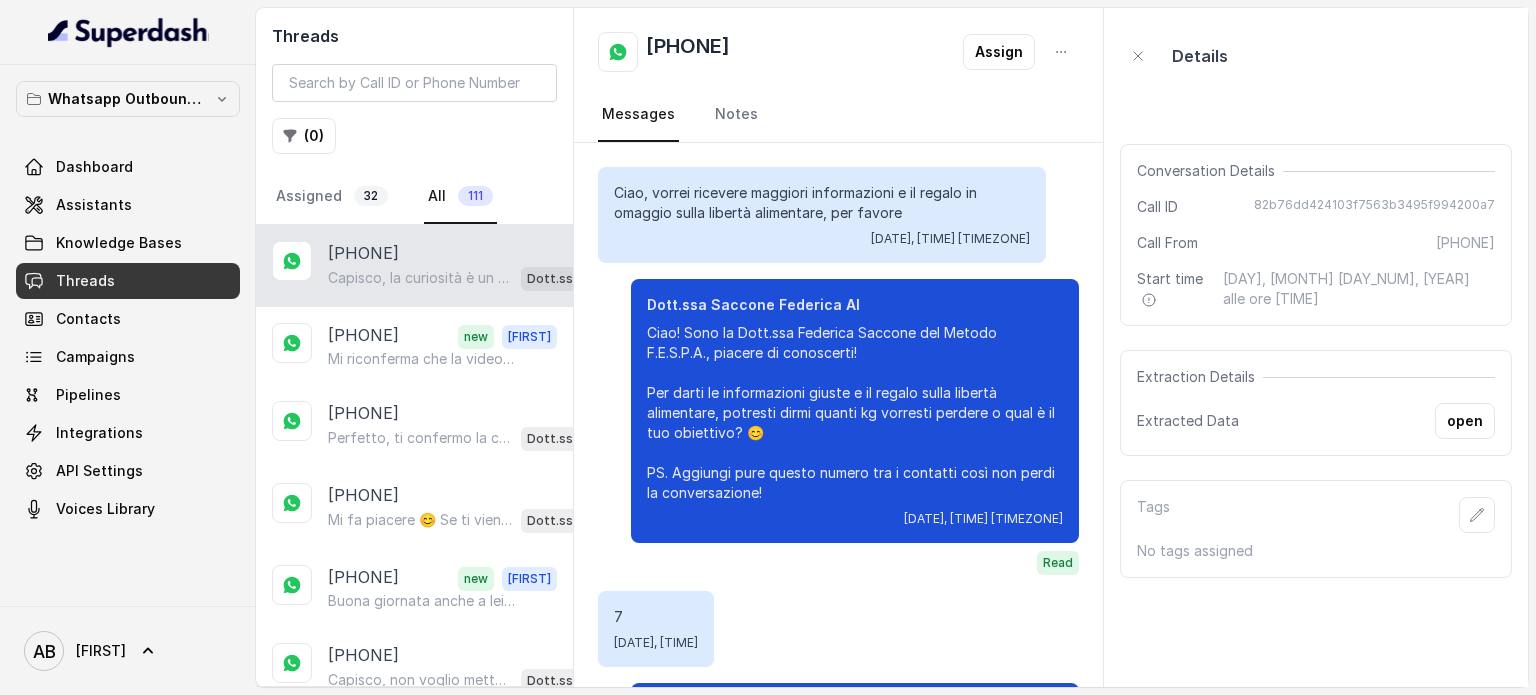scroll, scrollTop: 843, scrollLeft: 0, axis: vertical 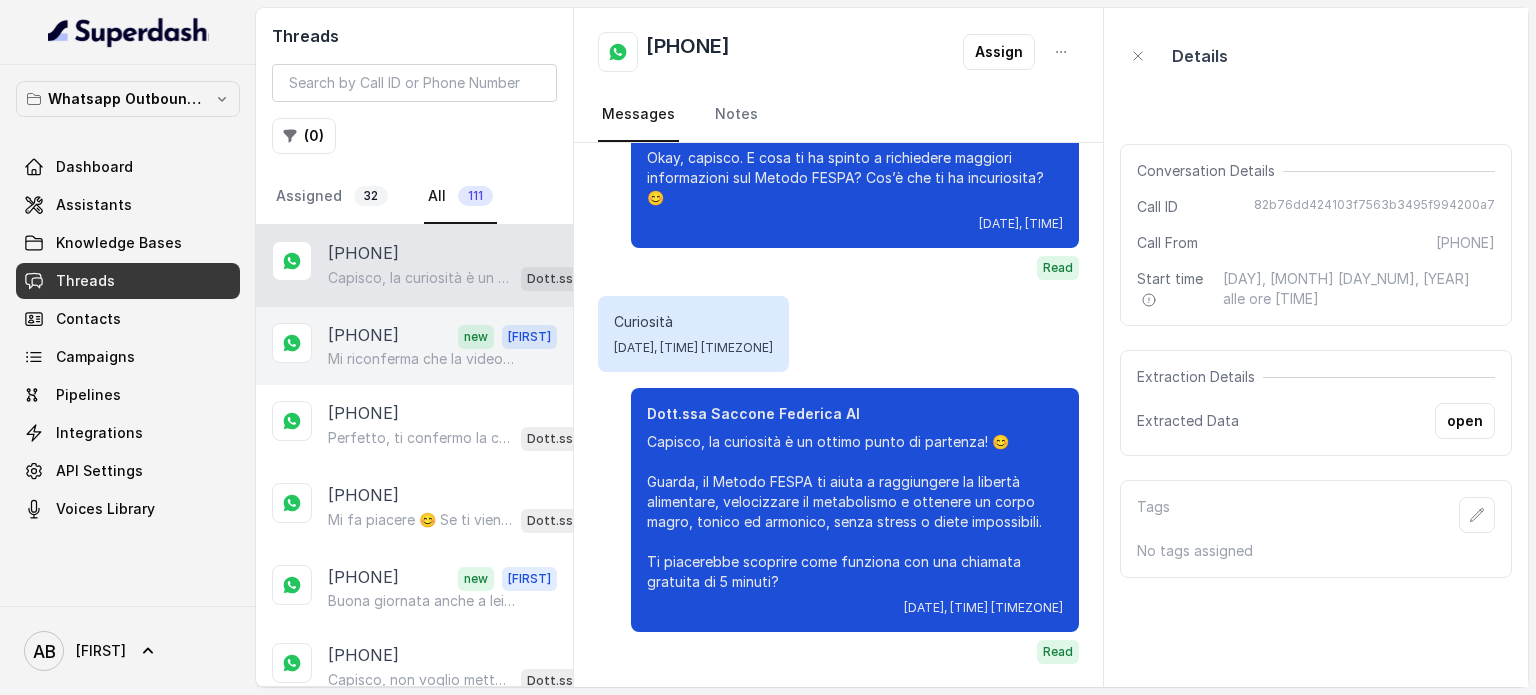 click on "[PHONE]" at bounding box center (363, 336) 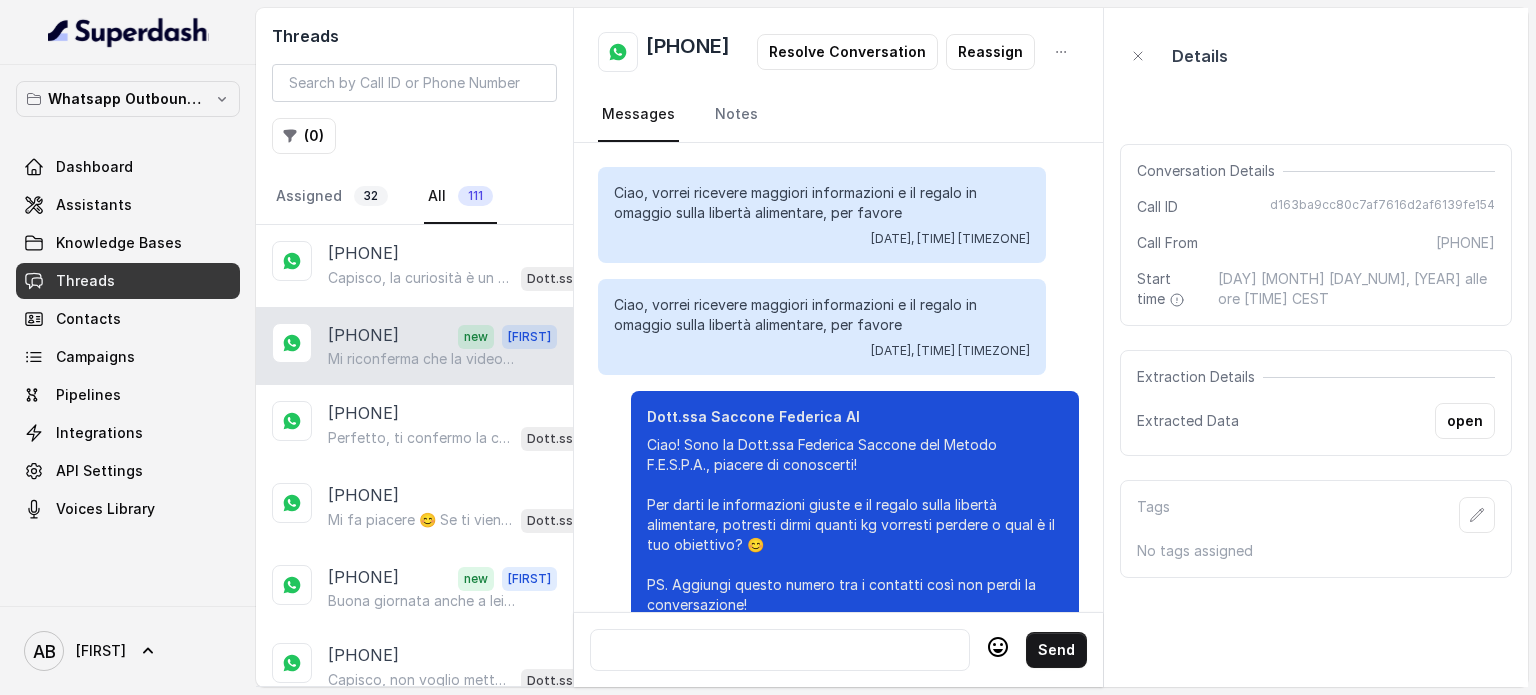 scroll, scrollTop: 3008, scrollLeft: 0, axis: vertical 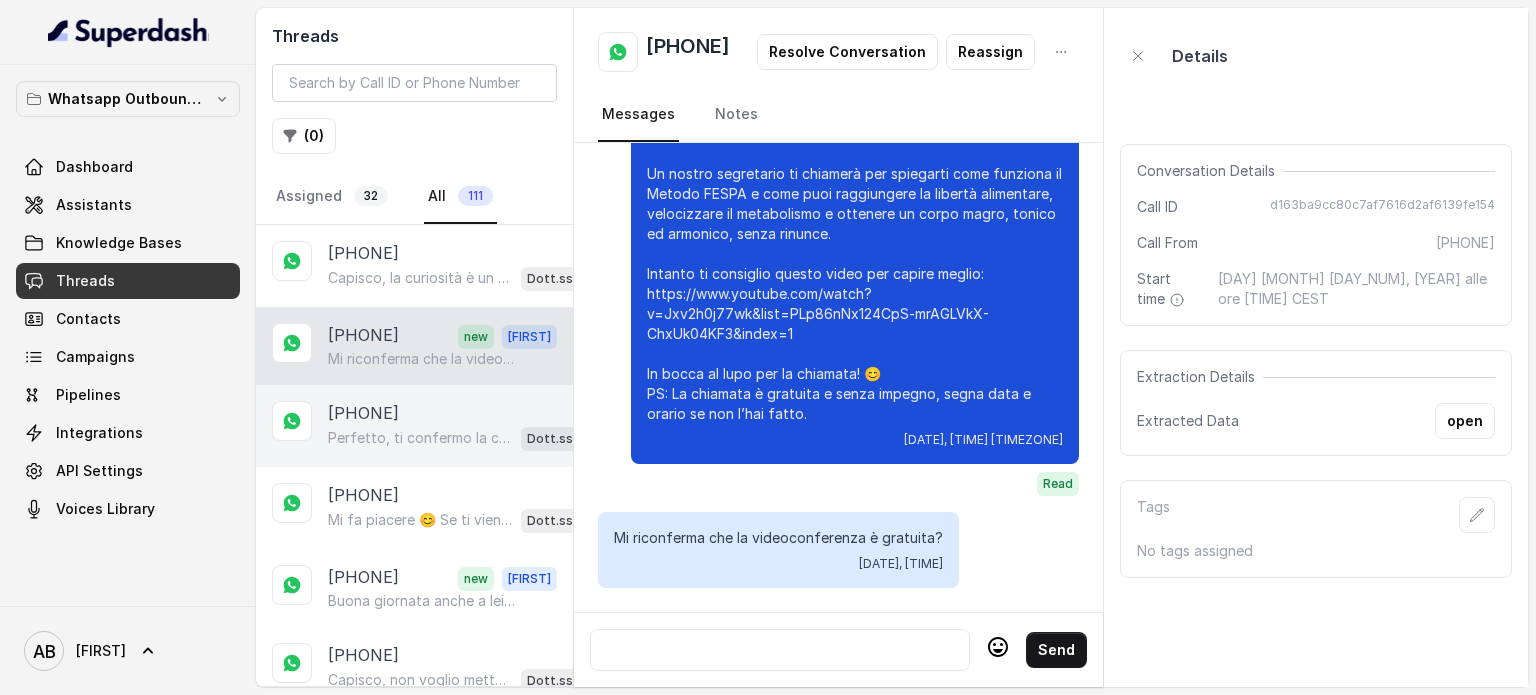 click on "Perfetto, ti confermo la chiamata per domani, giovedì 10 luglio, alle 15:20!
Un nostro segretario ti chiamerà per illustrarti il Metodo FESPA, completamente gratuita e senza impegno.
Intanto ti consiglio questo video per capire meglio: https://www.youtube.com/watch?v=Jxv2h0j77wk&list=PLp86nNx124CpS-mrAGLVkX-ChxUk04KF3&index=1
In bocca al lupo per la chiamata e buona giornata! 😊 Dott.ssa Saccone Federica AI" at bounding box center (470, 438) 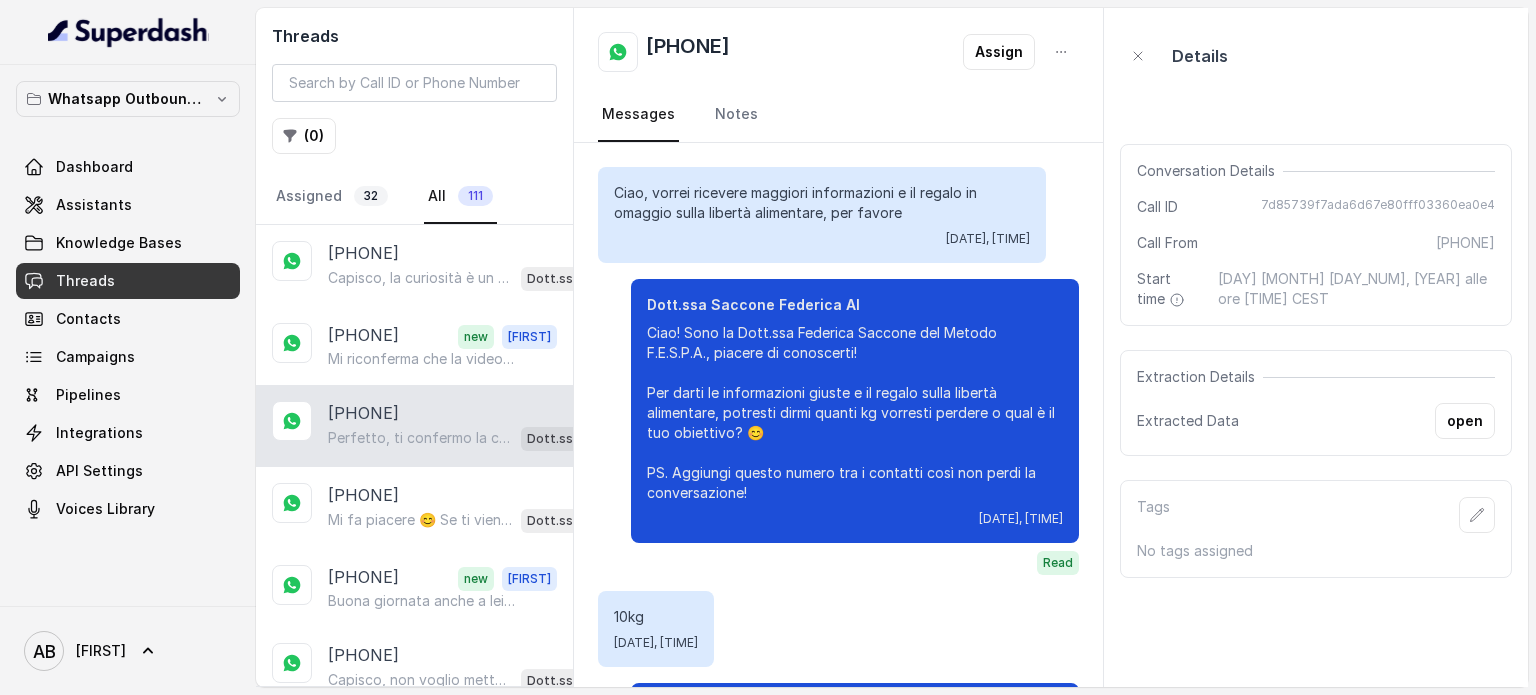 scroll, scrollTop: 2139, scrollLeft: 0, axis: vertical 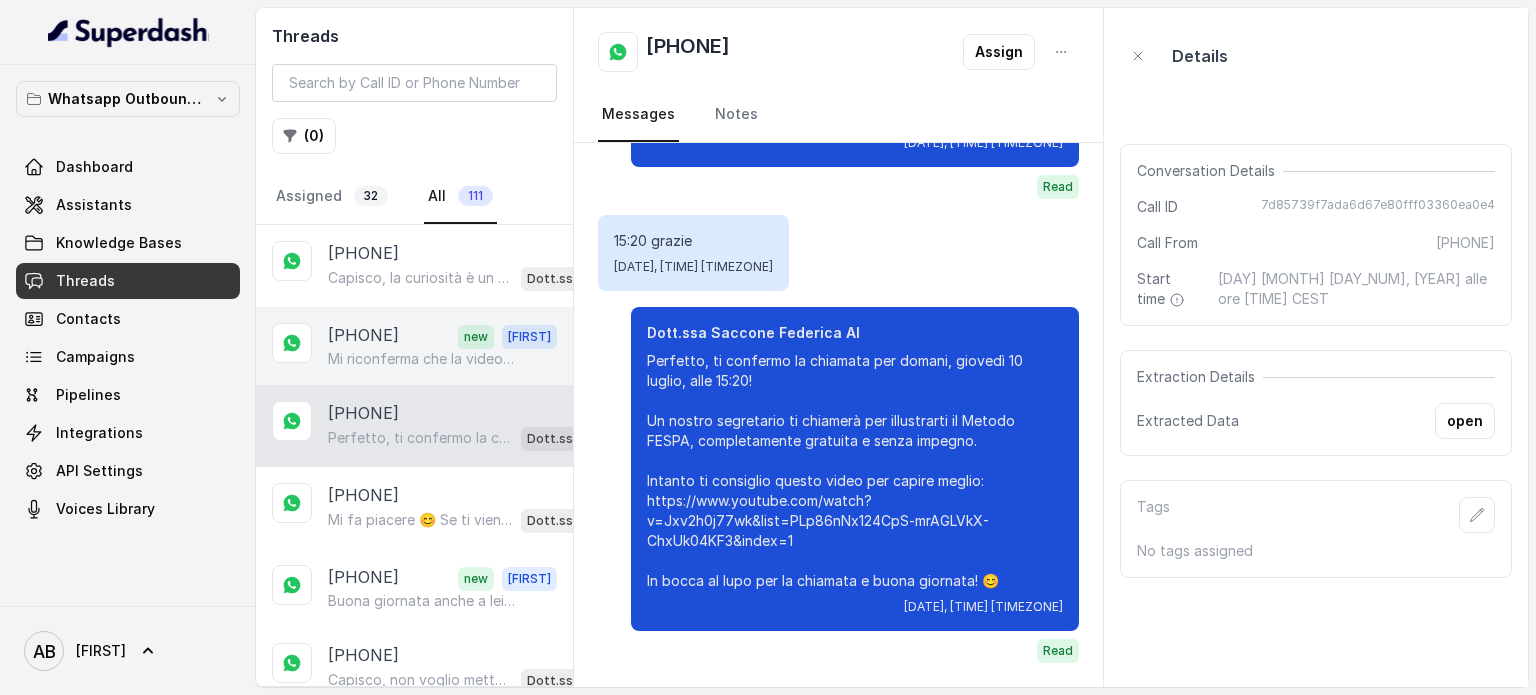 click on "+[PHONE]" at bounding box center (363, 336) 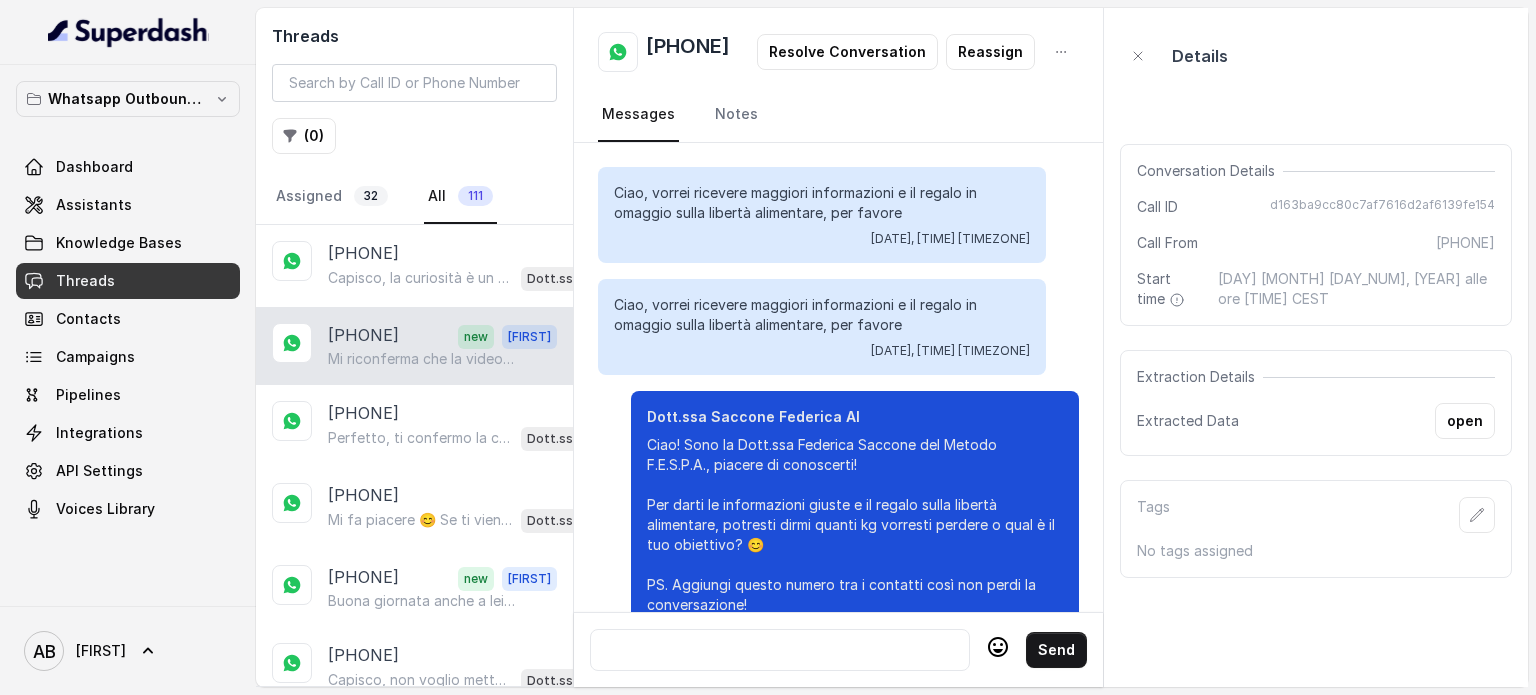scroll, scrollTop: 3008, scrollLeft: 0, axis: vertical 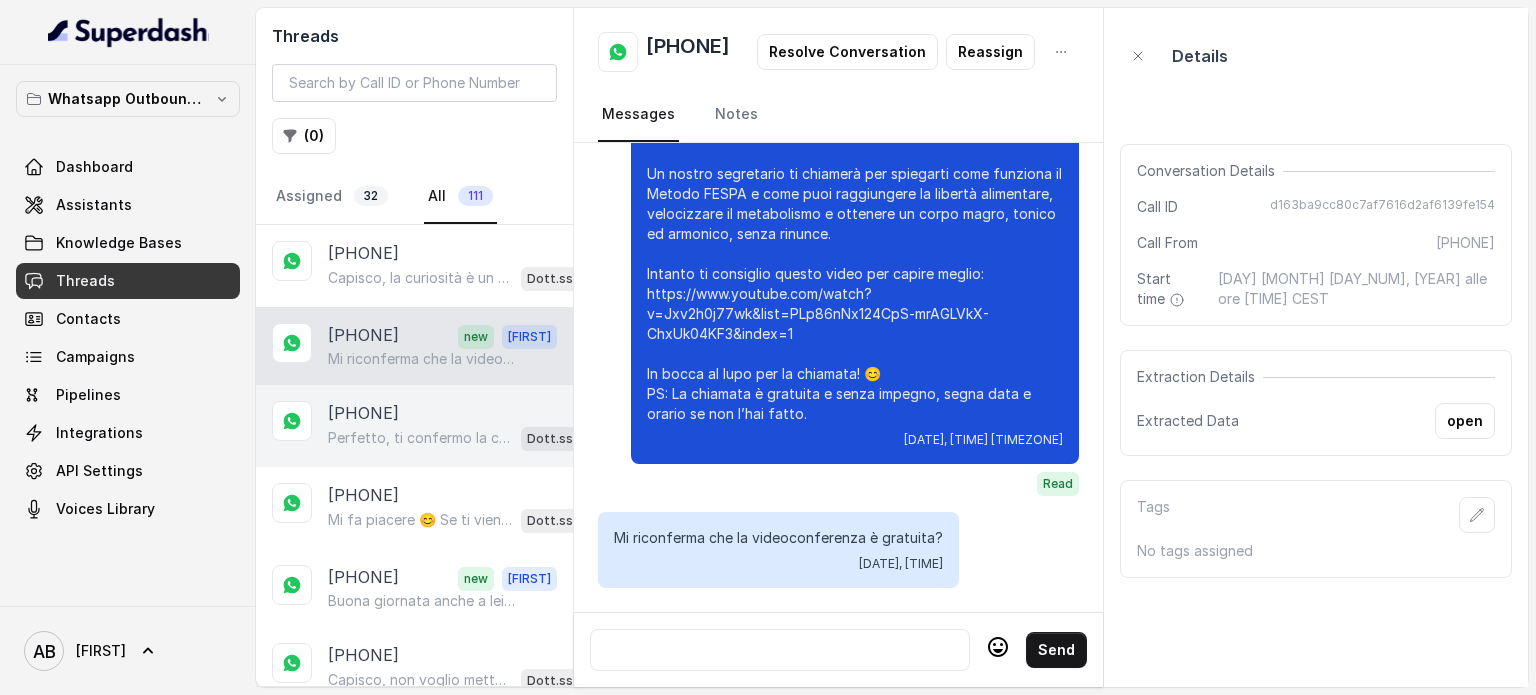 click on "Perfetto, ti confermo la chiamata per domani, giovedì [DATE], alle [TIME]!
Un nostro segretario ti chiamerà per illustrarti il Metodo FESPA, completamente gratuita e senza impegno.
Intanto ti consiglio questo video per capire meglio: https://www.youtube.com/watch?v=Jxv2h0j77wk&list=PLp86nNx124CpS-mrAGLVkX-ChxUk04KF3&index=1
In bocca al lupo per la chiamata e buona giornata! 😊" at bounding box center [420, 438] 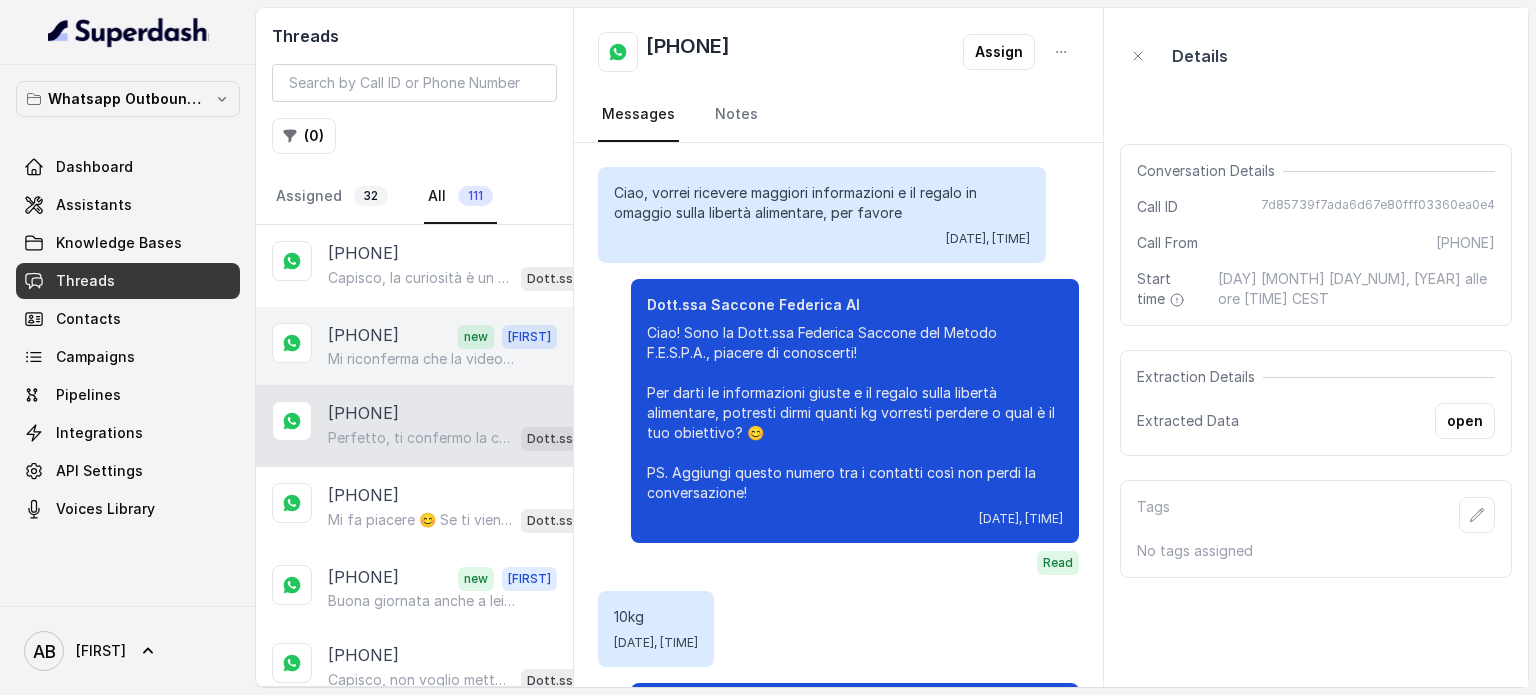 scroll, scrollTop: 2139, scrollLeft: 0, axis: vertical 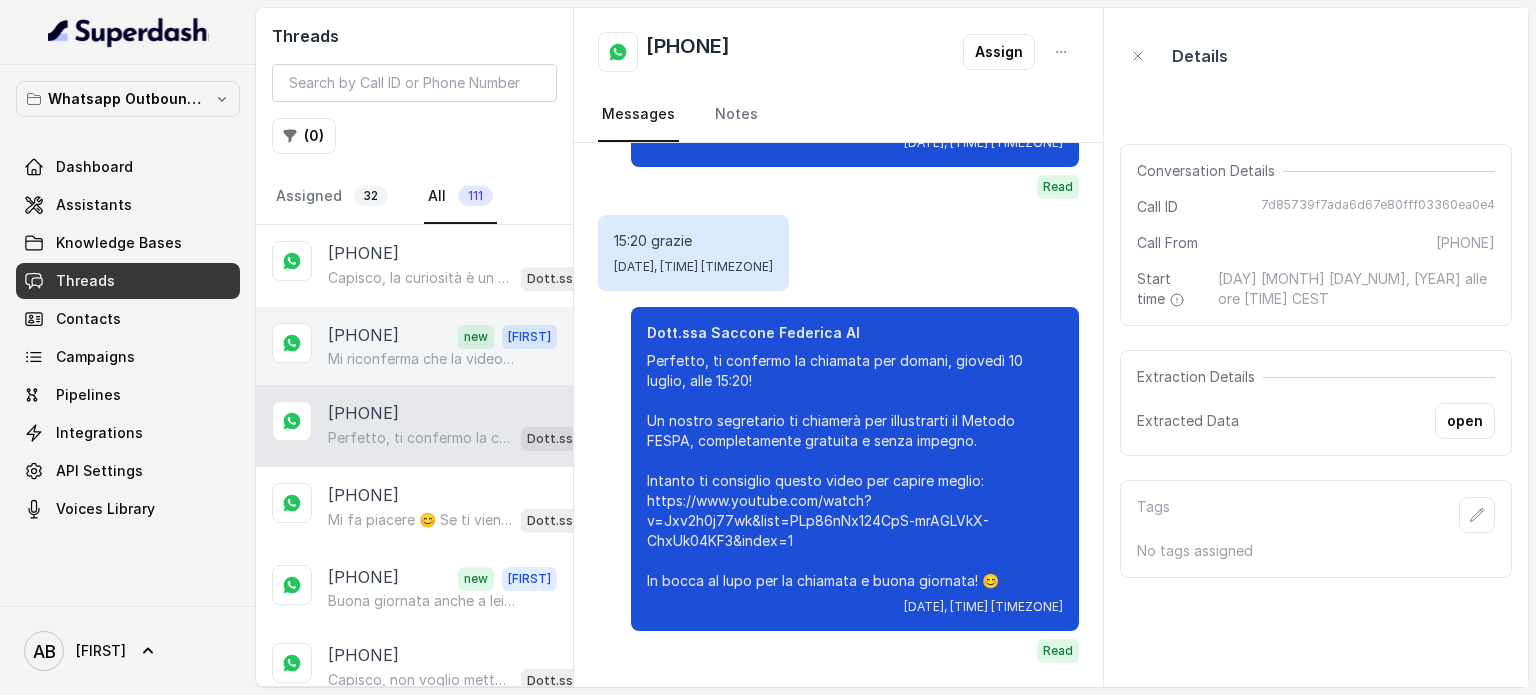 click on "Mi riconferma che la videoconferenza è gratuita?" at bounding box center (424, 359) 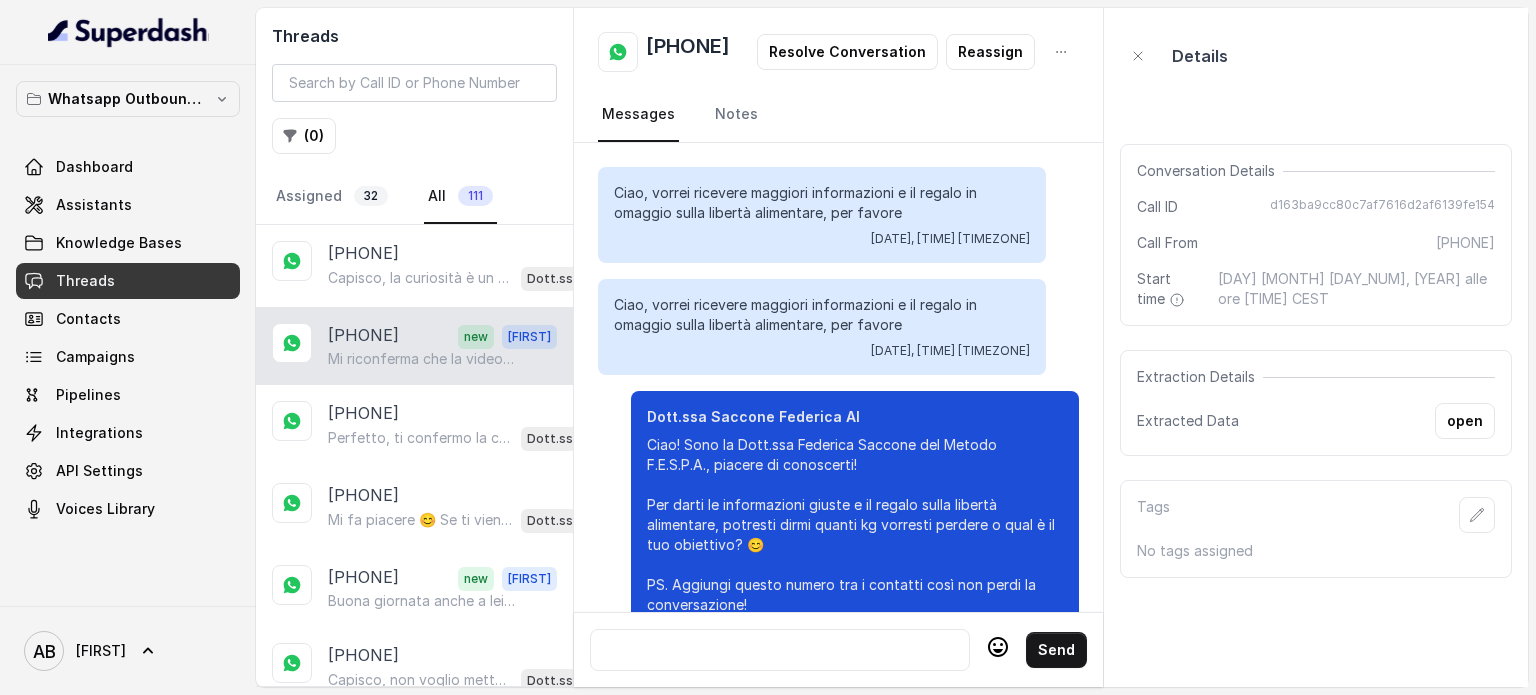 scroll, scrollTop: 3008, scrollLeft: 0, axis: vertical 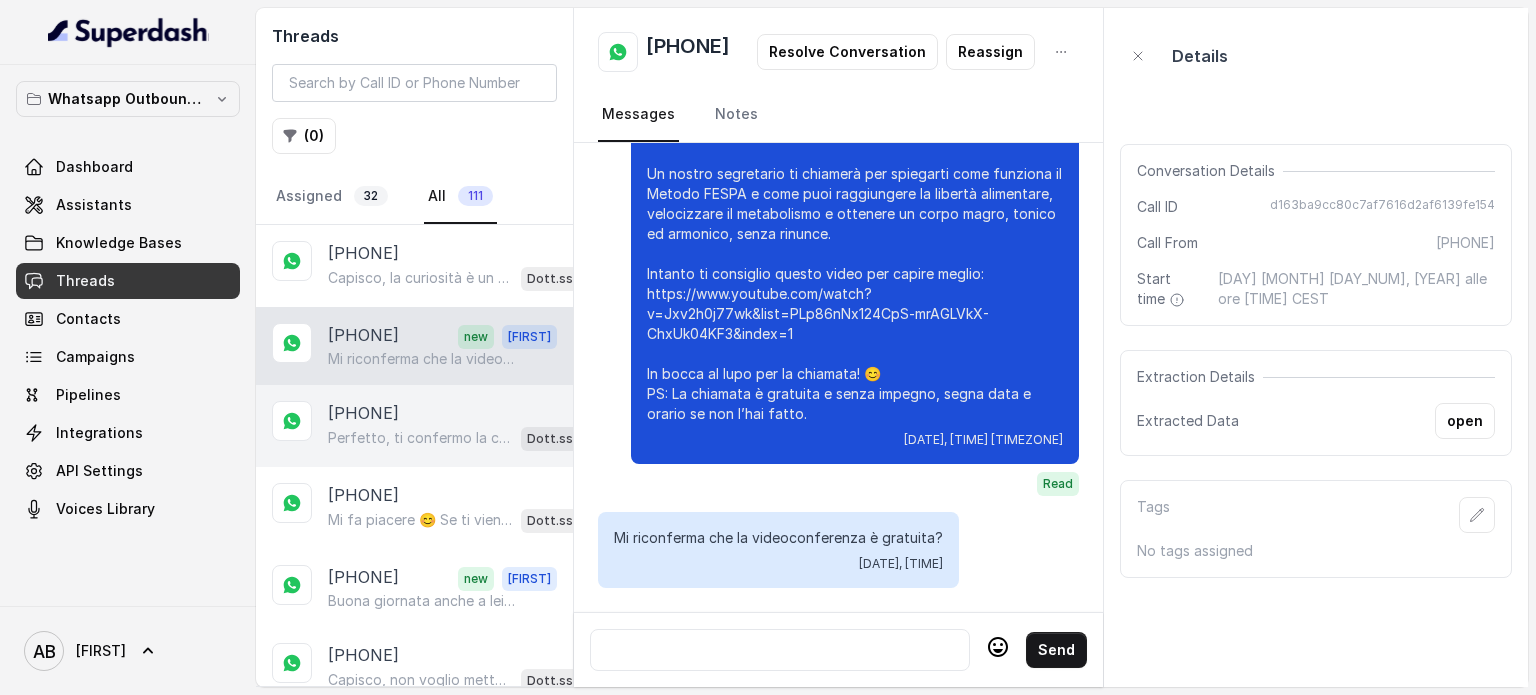 click on "+[PHONE]" at bounding box center [363, 413] 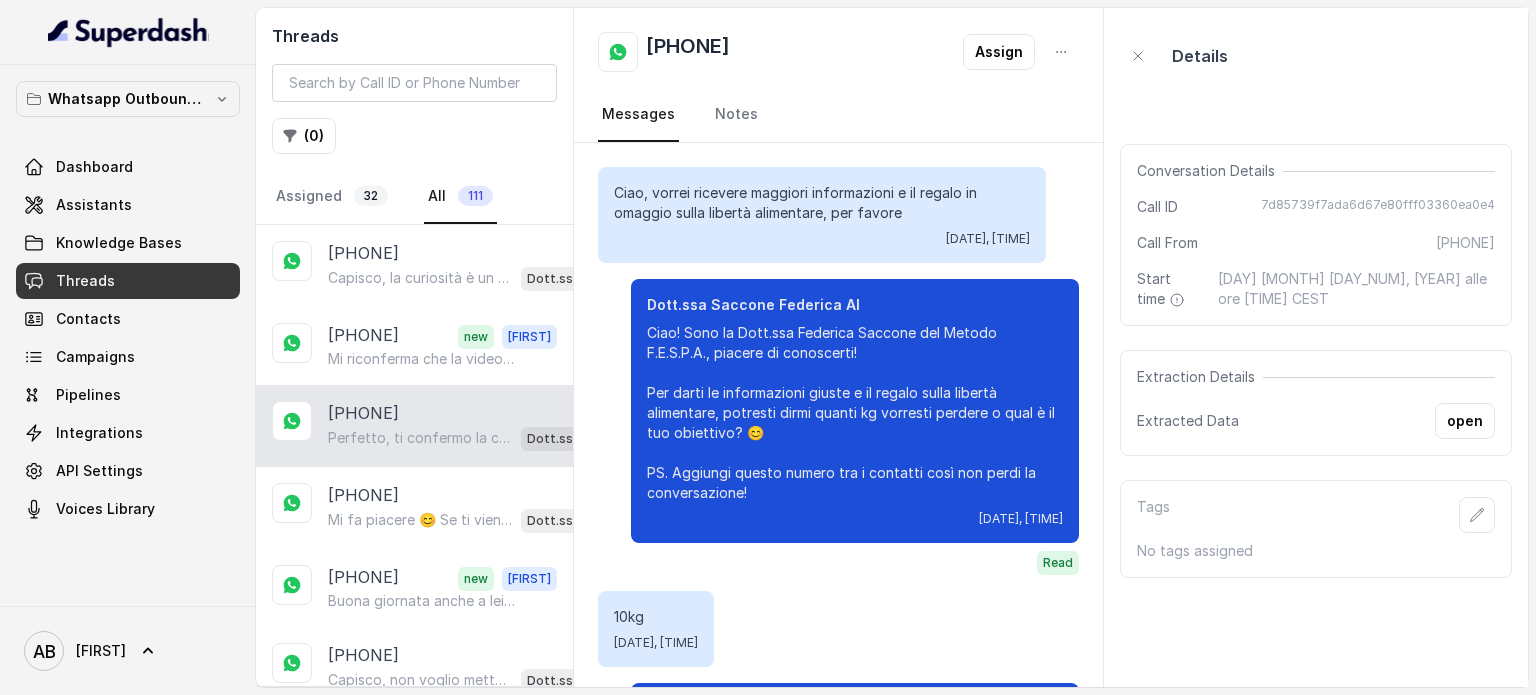 scroll, scrollTop: 2139, scrollLeft: 0, axis: vertical 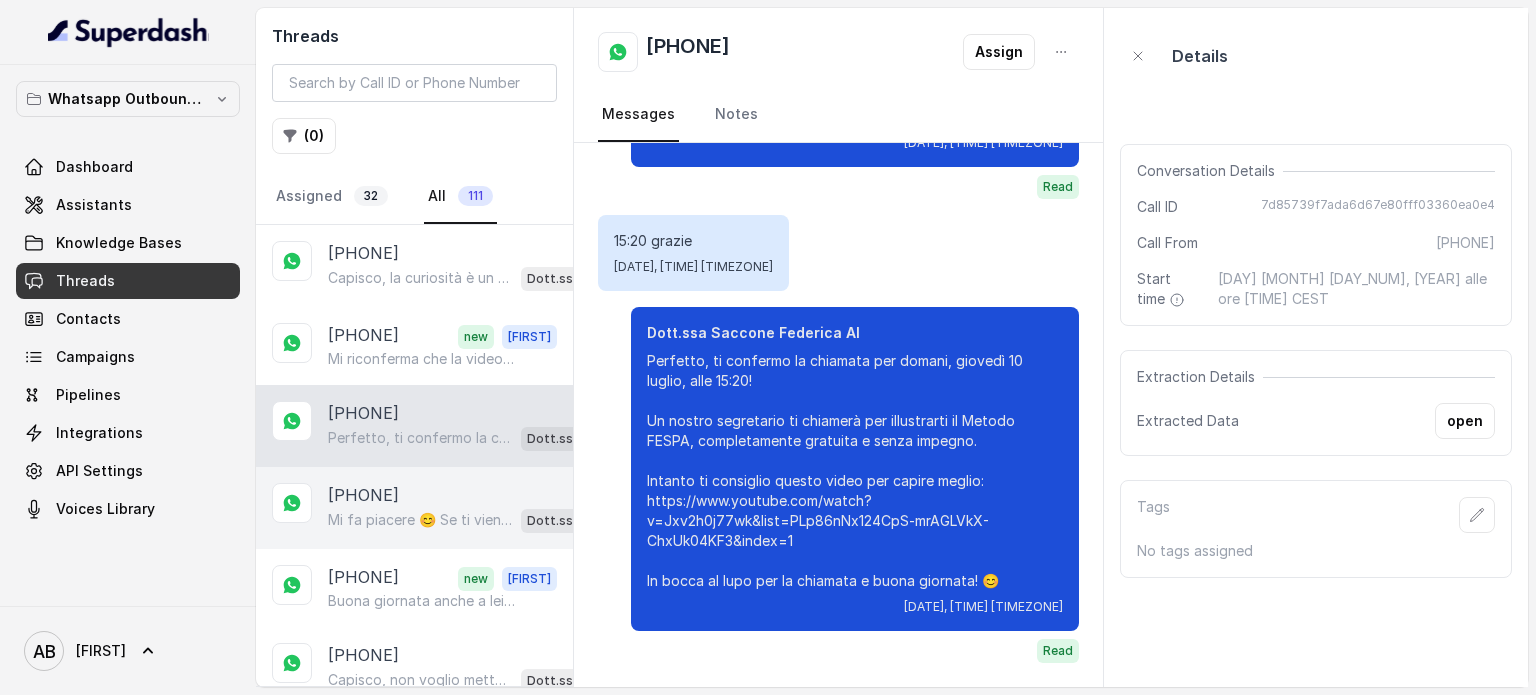 click on "+[PHONE]" at bounding box center [363, 495] 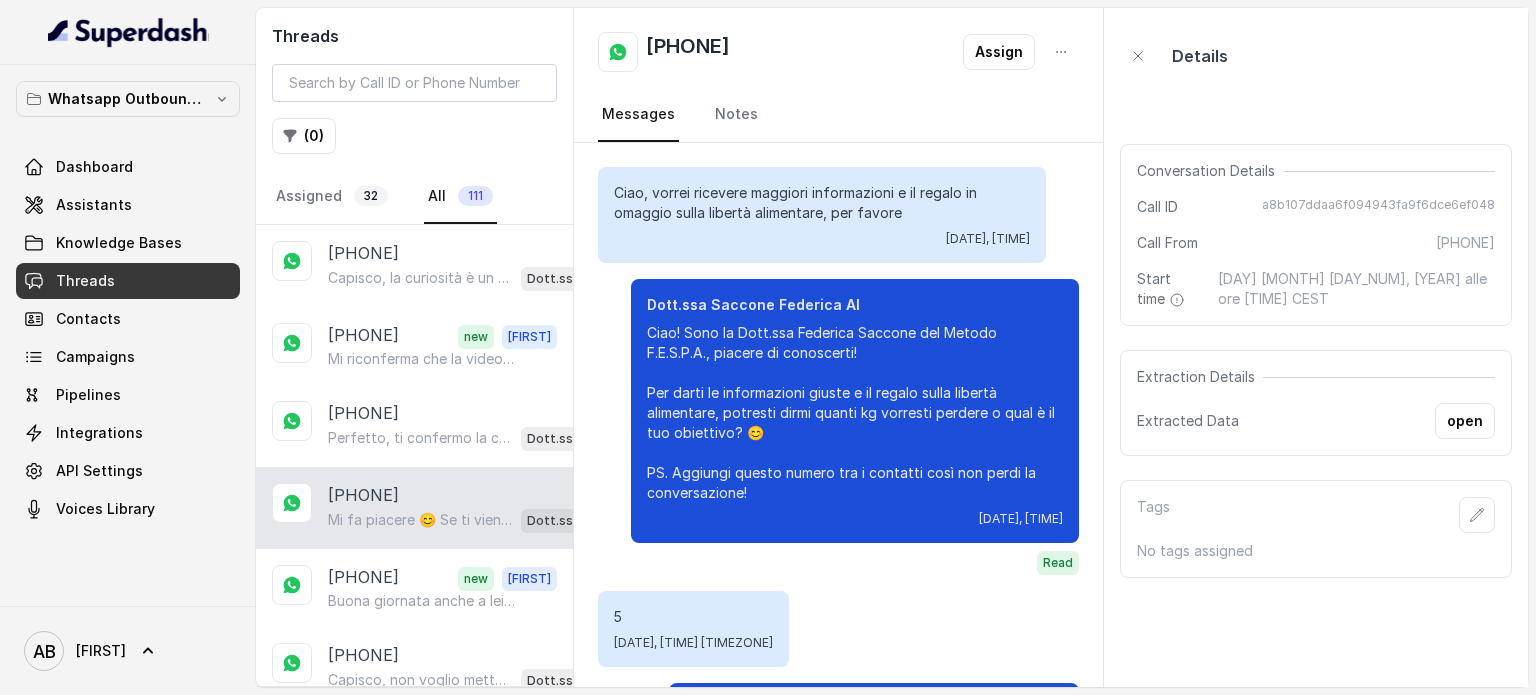 scroll, scrollTop: 2155, scrollLeft: 0, axis: vertical 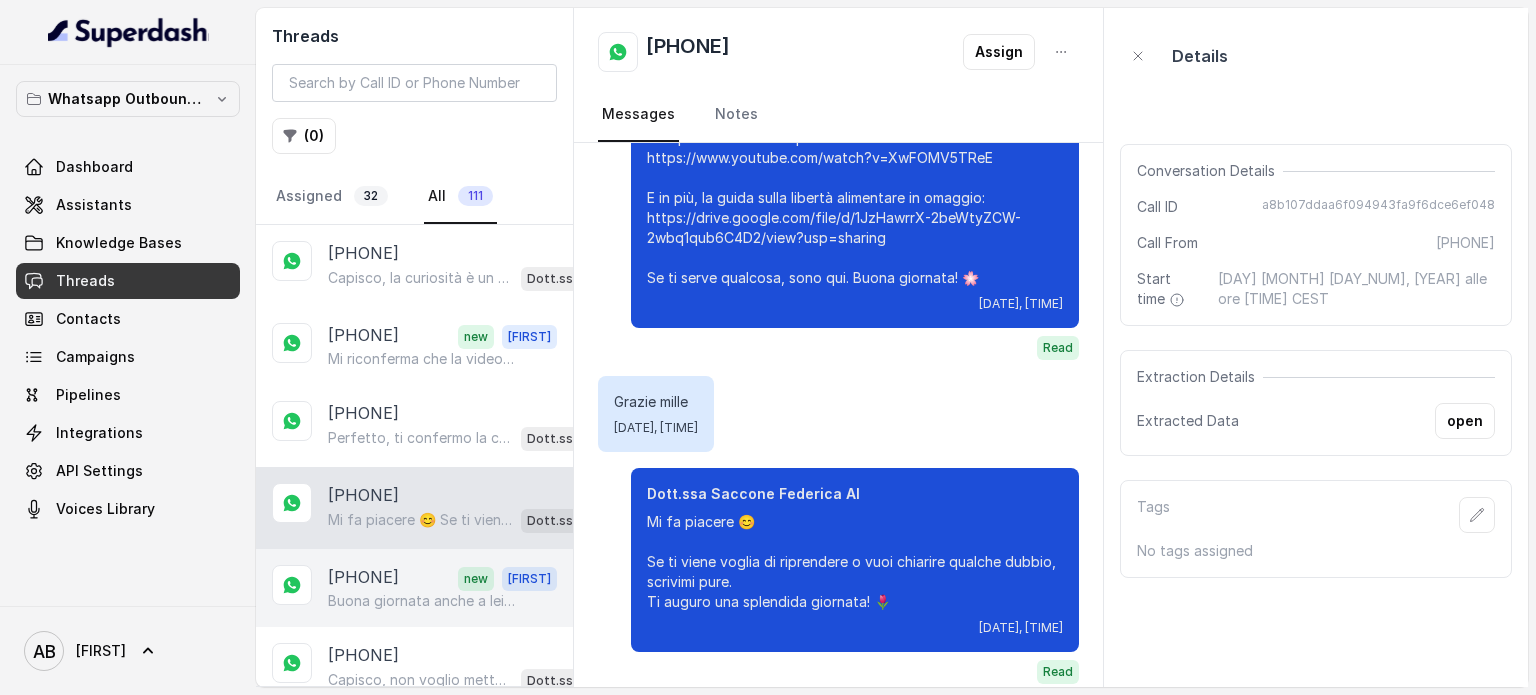 click on "Buona giornata anche a lei😘" at bounding box center (424, 601) 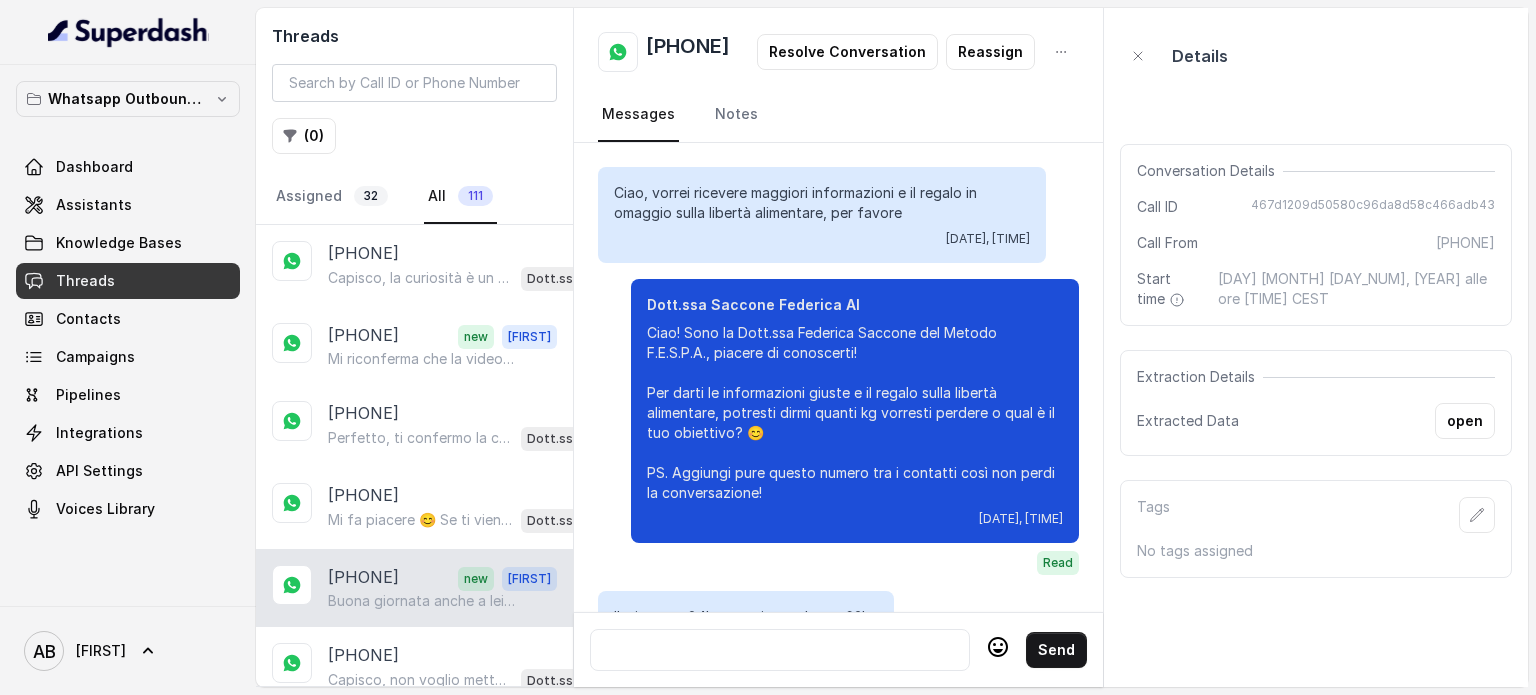 scroll, scrollTop: 3368, scrollLeft: 0, axis: vertical 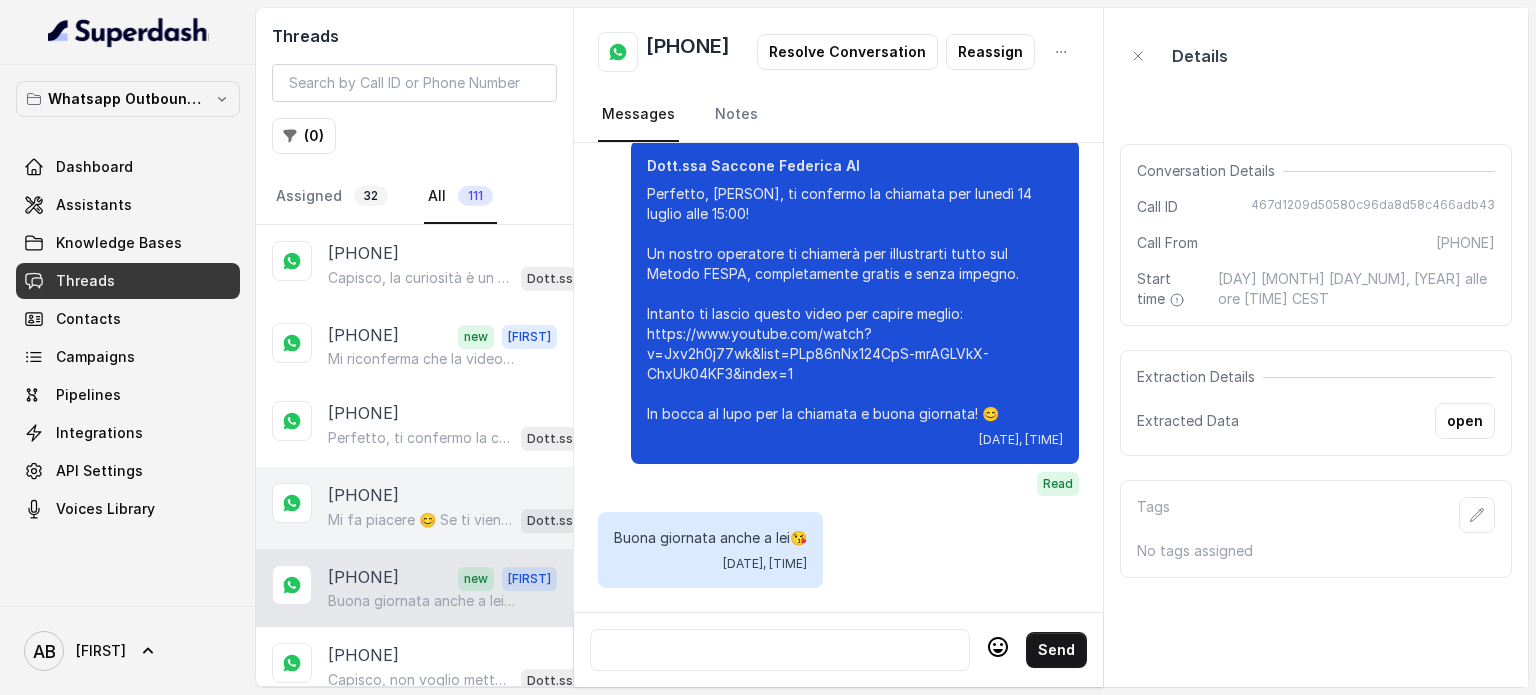 click on "Mi fa piacere 😊
Se ti viene voglia di riprendere o vuoi chiarire qualche dubbio, scrivimi pure.
Ti auguro una splendida giornata! 🌷" at bounding box center [420, 520] 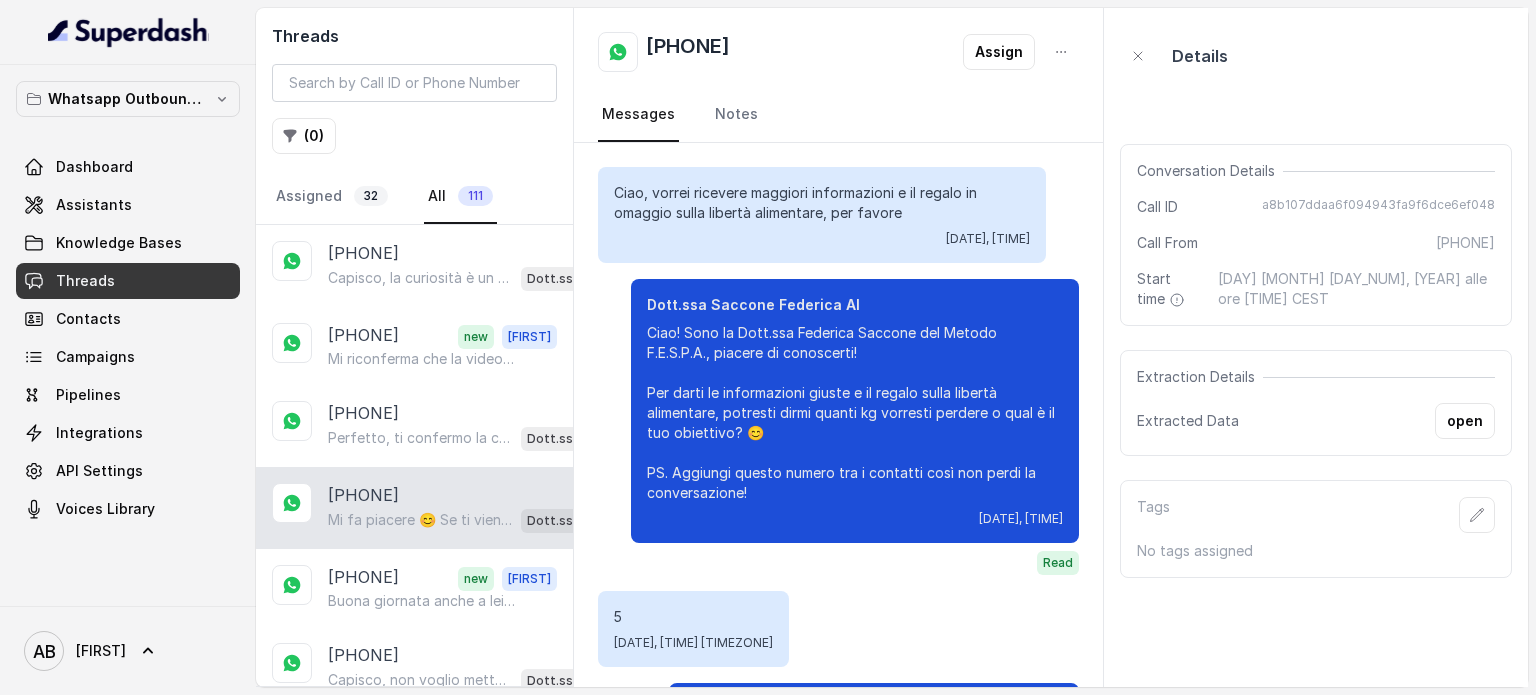 scroll, scrollTop: 2155, scrollLeft: 0, axis: vertical 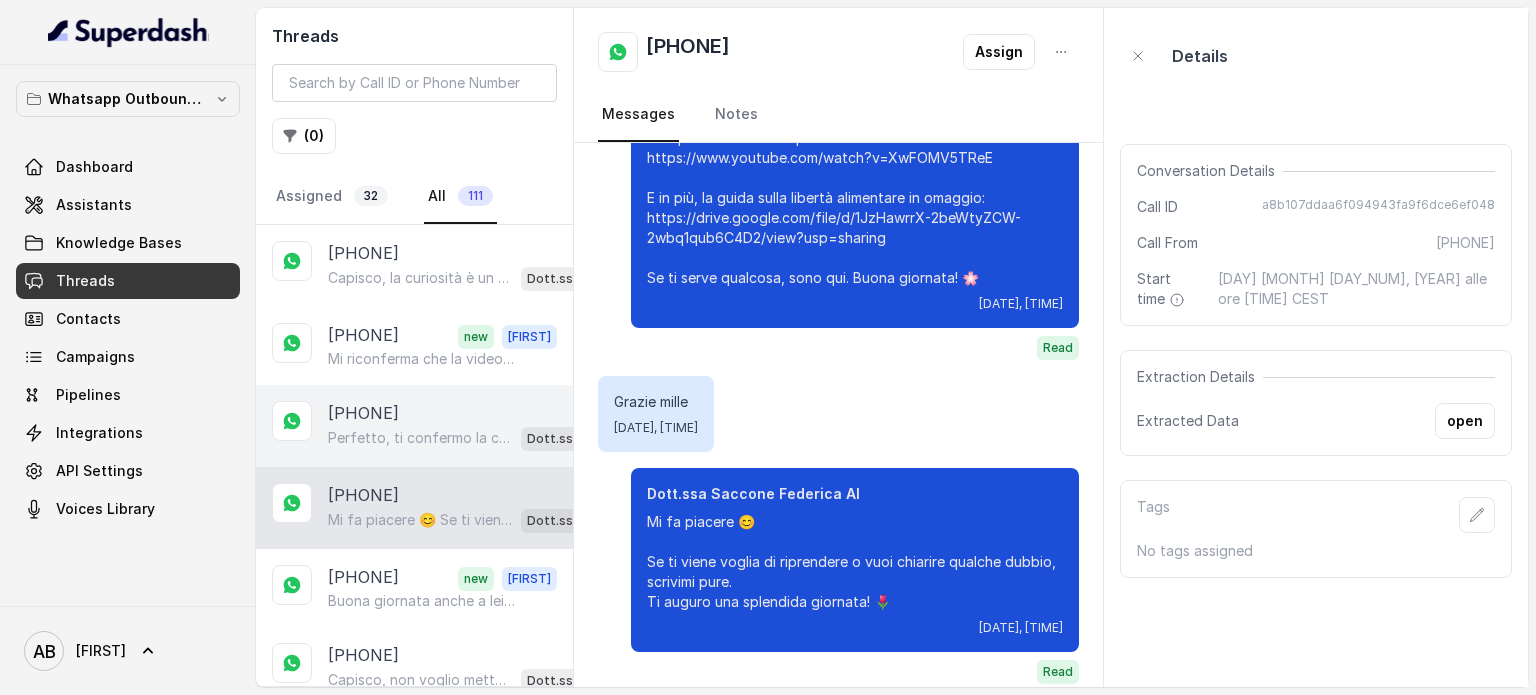 click on "+[PHONE]" at bounding box center [470, 413] 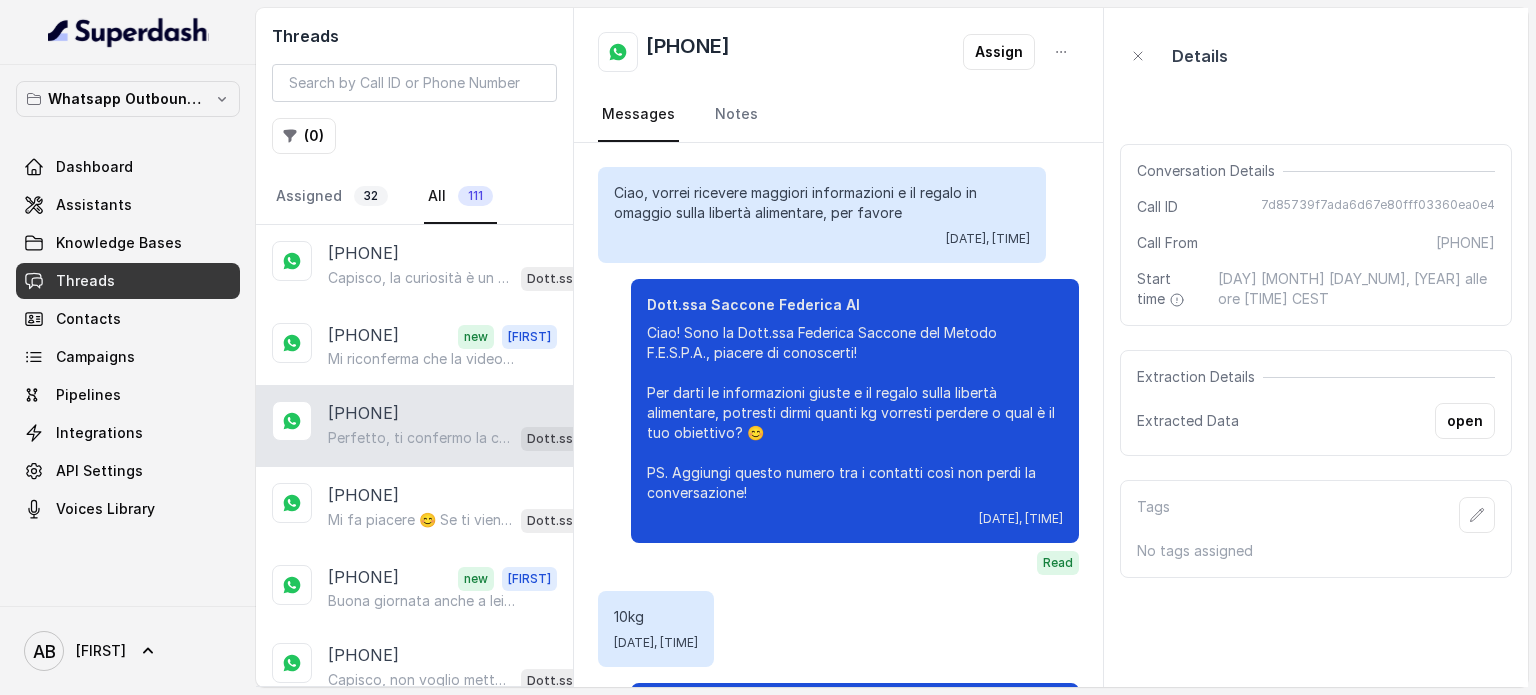 scroll, scrollTop: 2139, scrollLeft: 0, axis: vertical 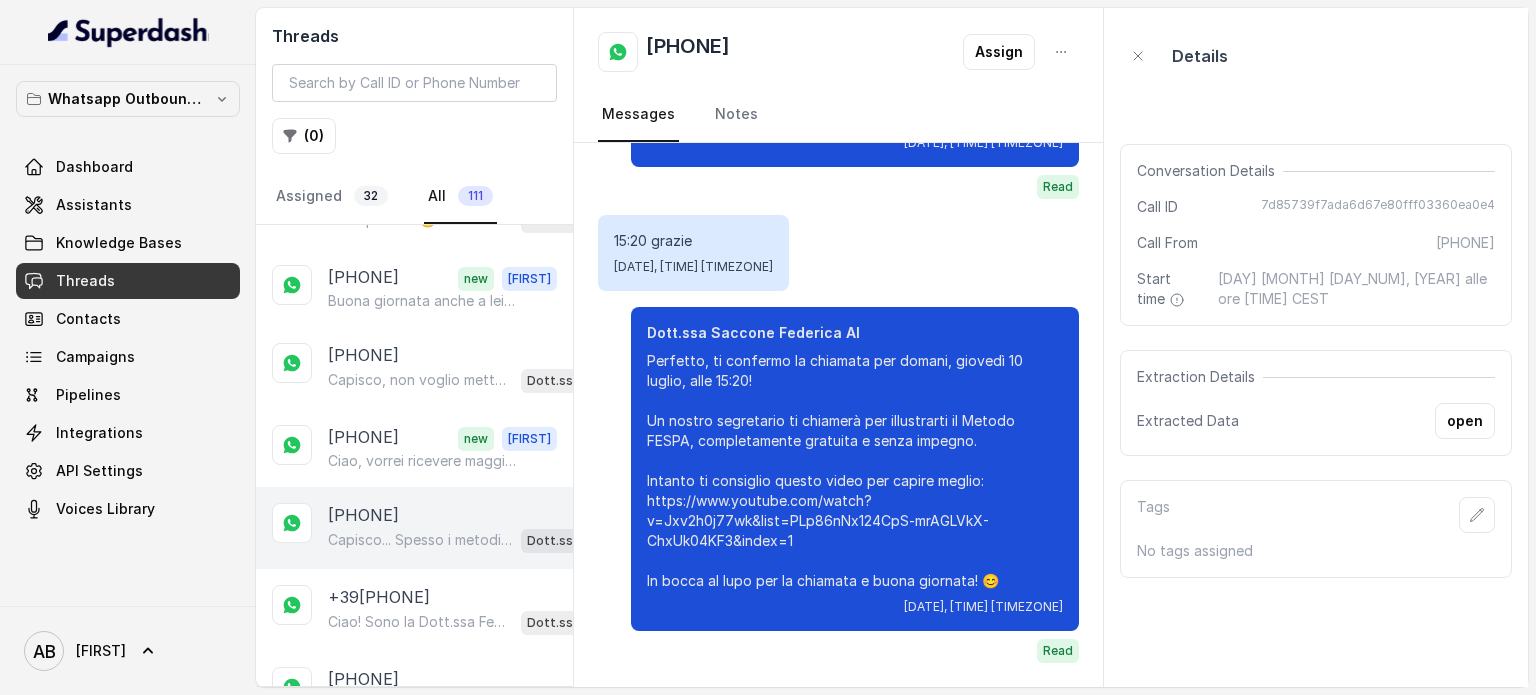 click on "Capisco... Spesso i metodi tradizionali non funzionano perché non tengono conto di come velocizzare il metabolismo e raggiungere la libertà alimentare senza stress.
Dimmi, che tipo di difficoltà hai incontrato seguendo quei percorsi?" at bounding box center [420, 540] 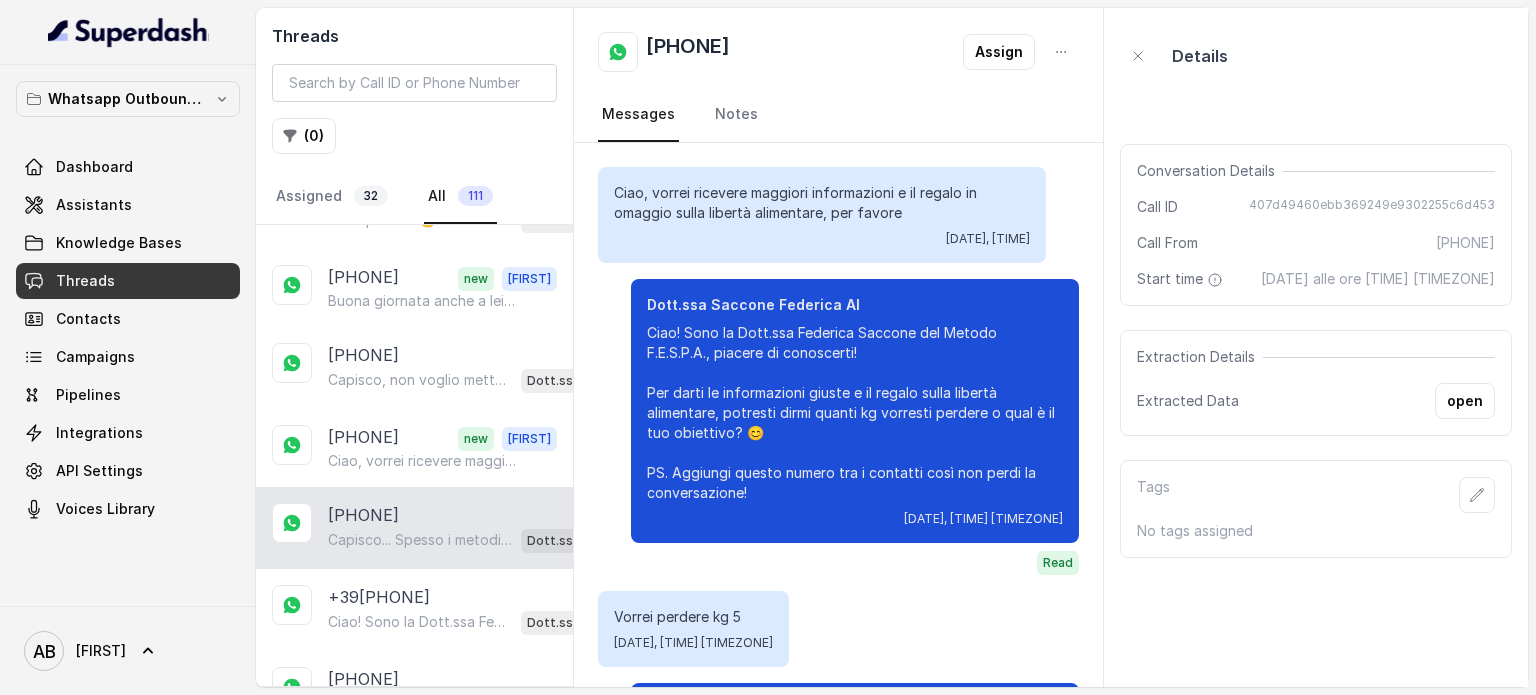 scroll, scrollTop: 843, scrollLeft: 0, axis: vertical 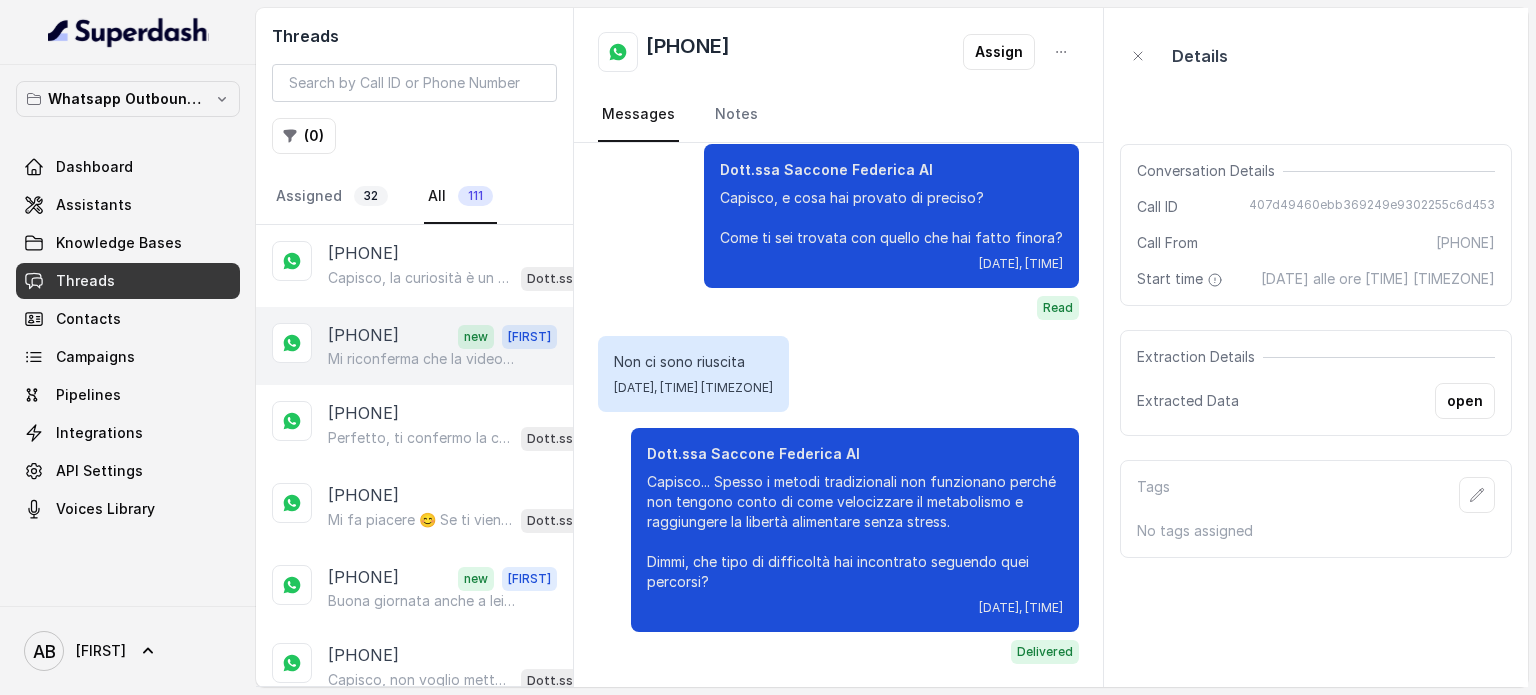 click on "Mi riconferma che la videoconferenza è gratuita?" at bounding box center (424, 359) 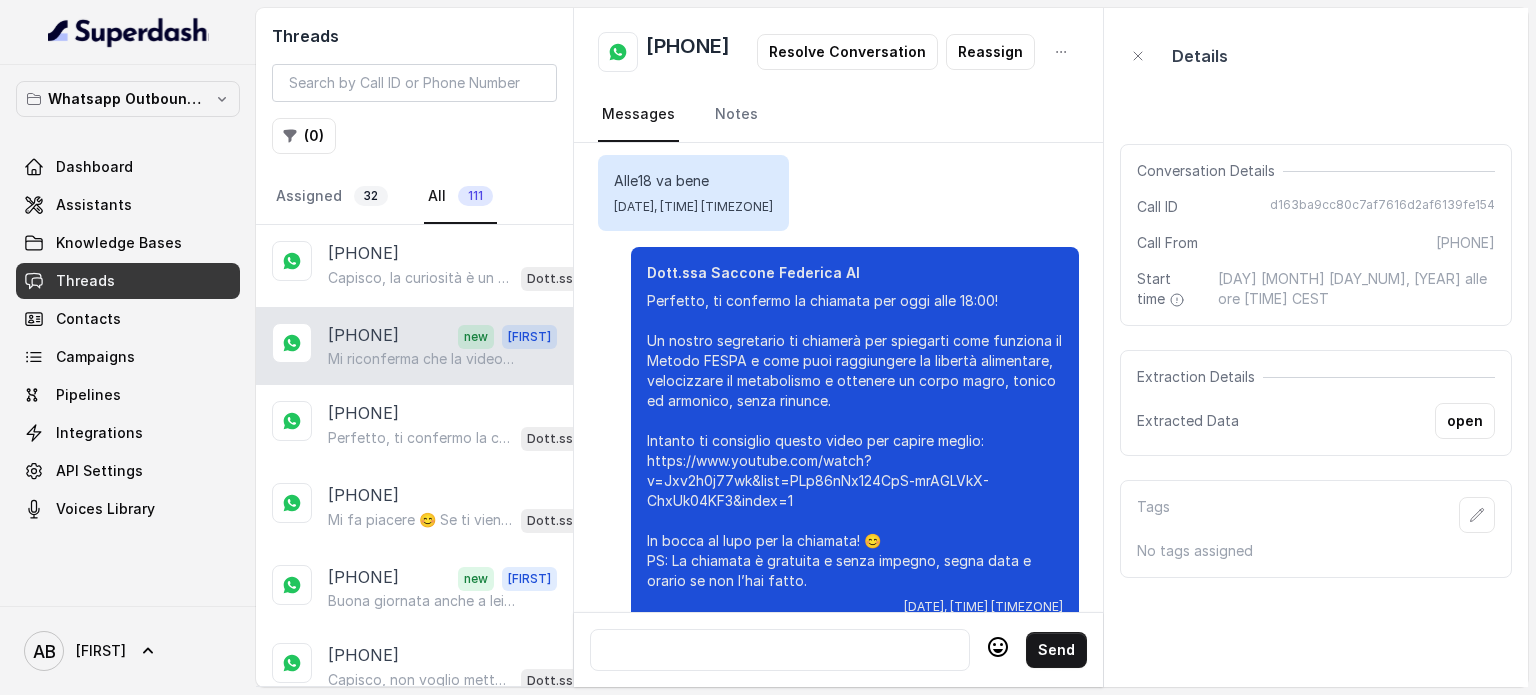 scroll, scrollTop: 3008, scrollLeft: 0, axis: vertical 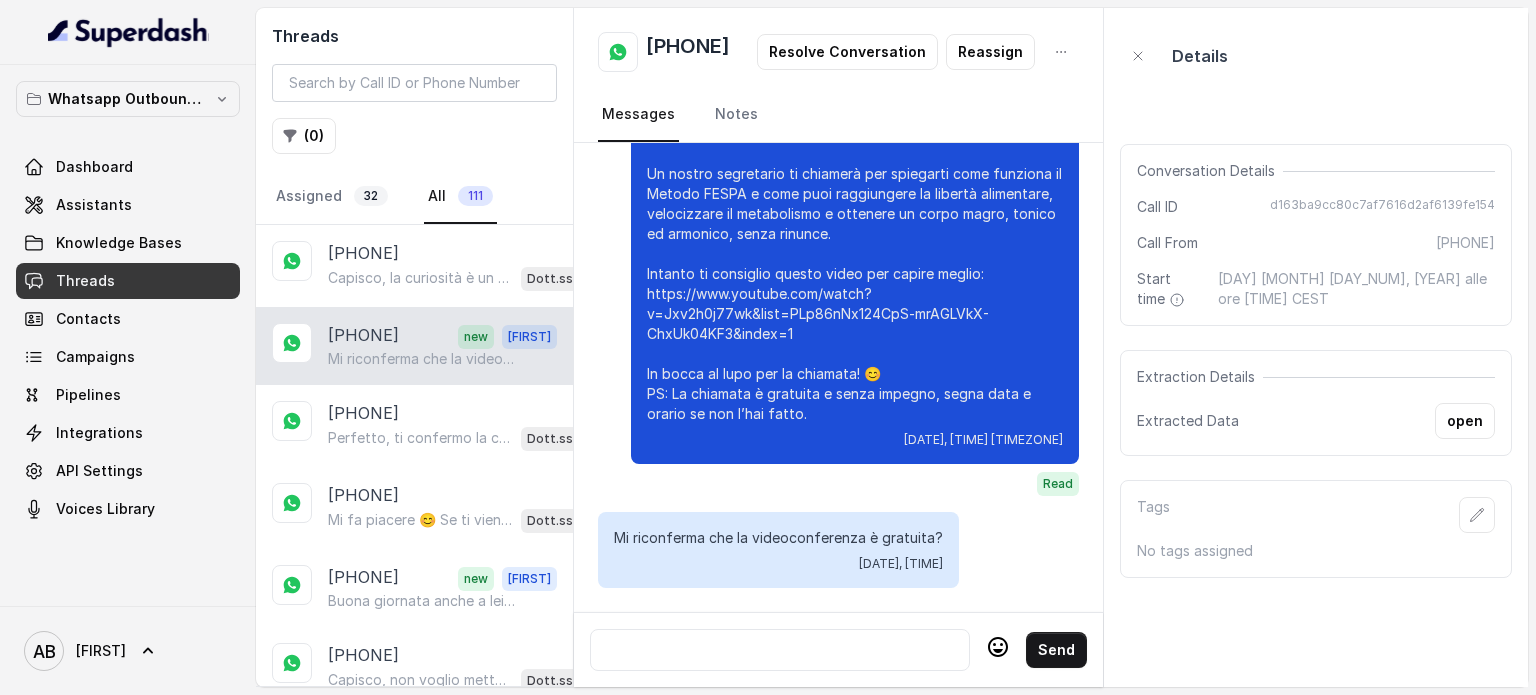 click at bounding box center [780, 650] 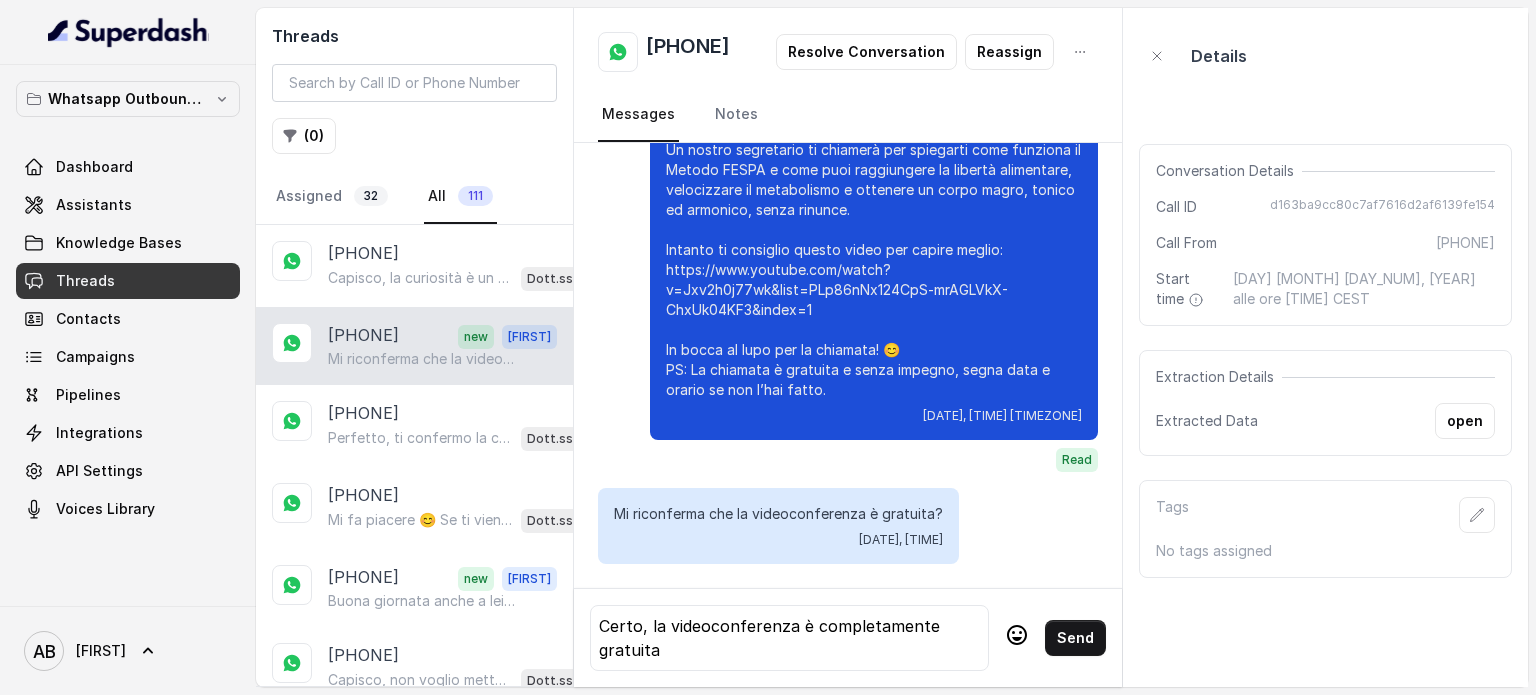 click on "Certo, la videoconferenza è completamente gratuita" at bounding box center [789, 638] 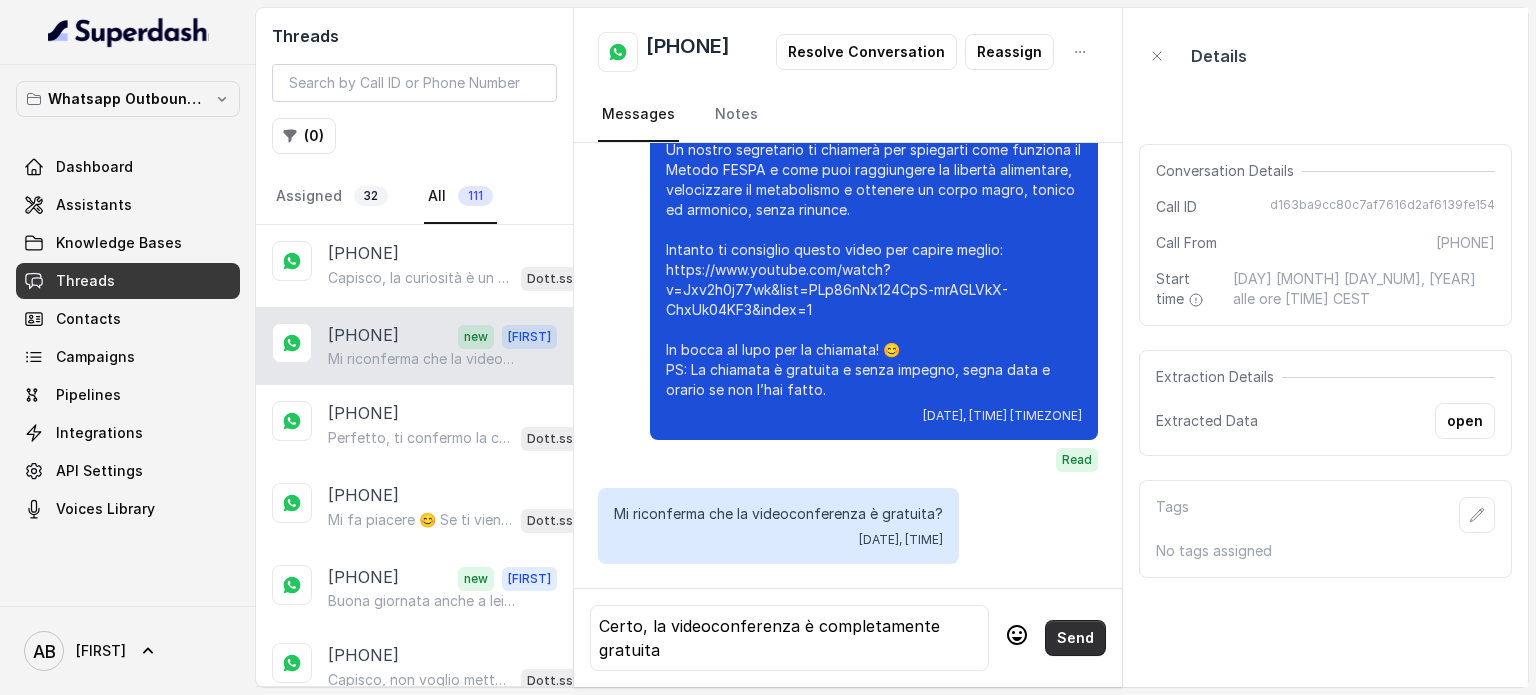 click on "Send" at bounding box center [1075, 638] 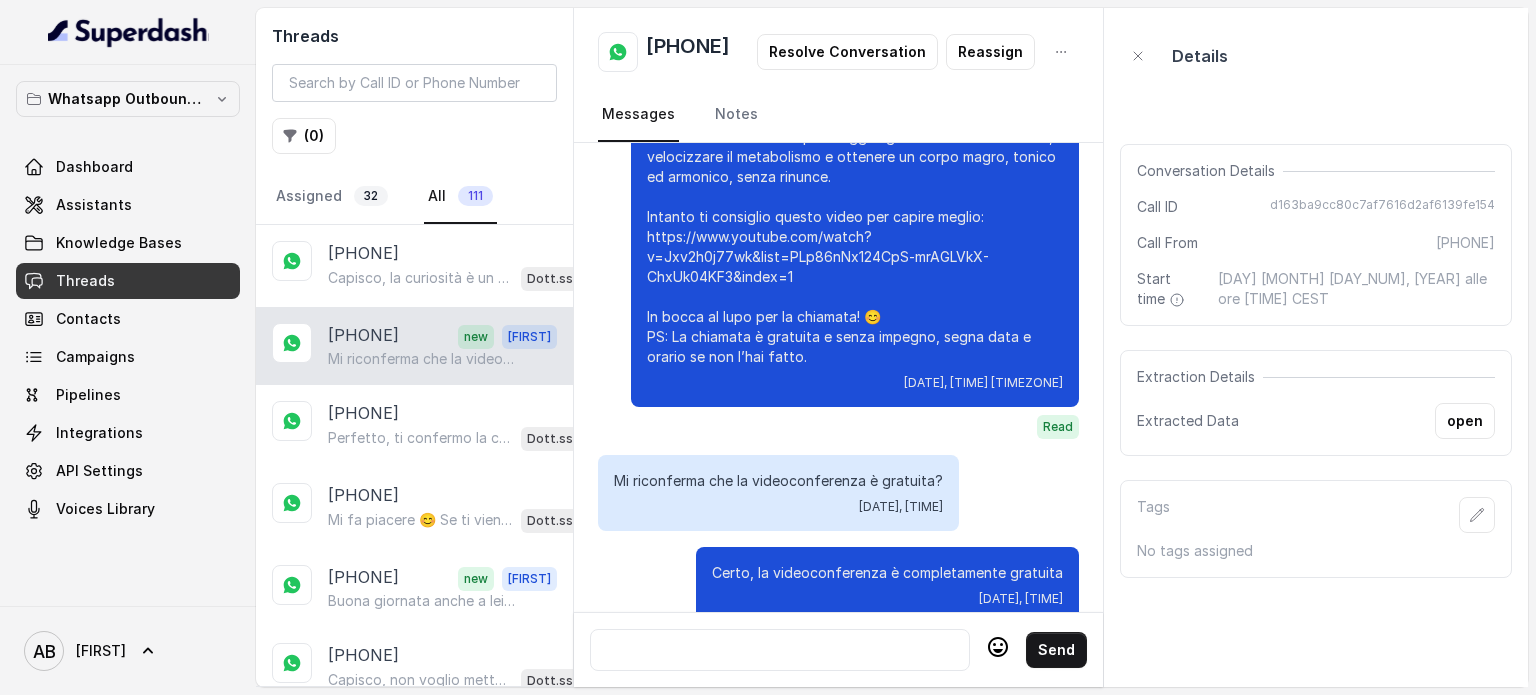 scroll, scrollTop: 3100, scrollLeft: 0, axis: vertical 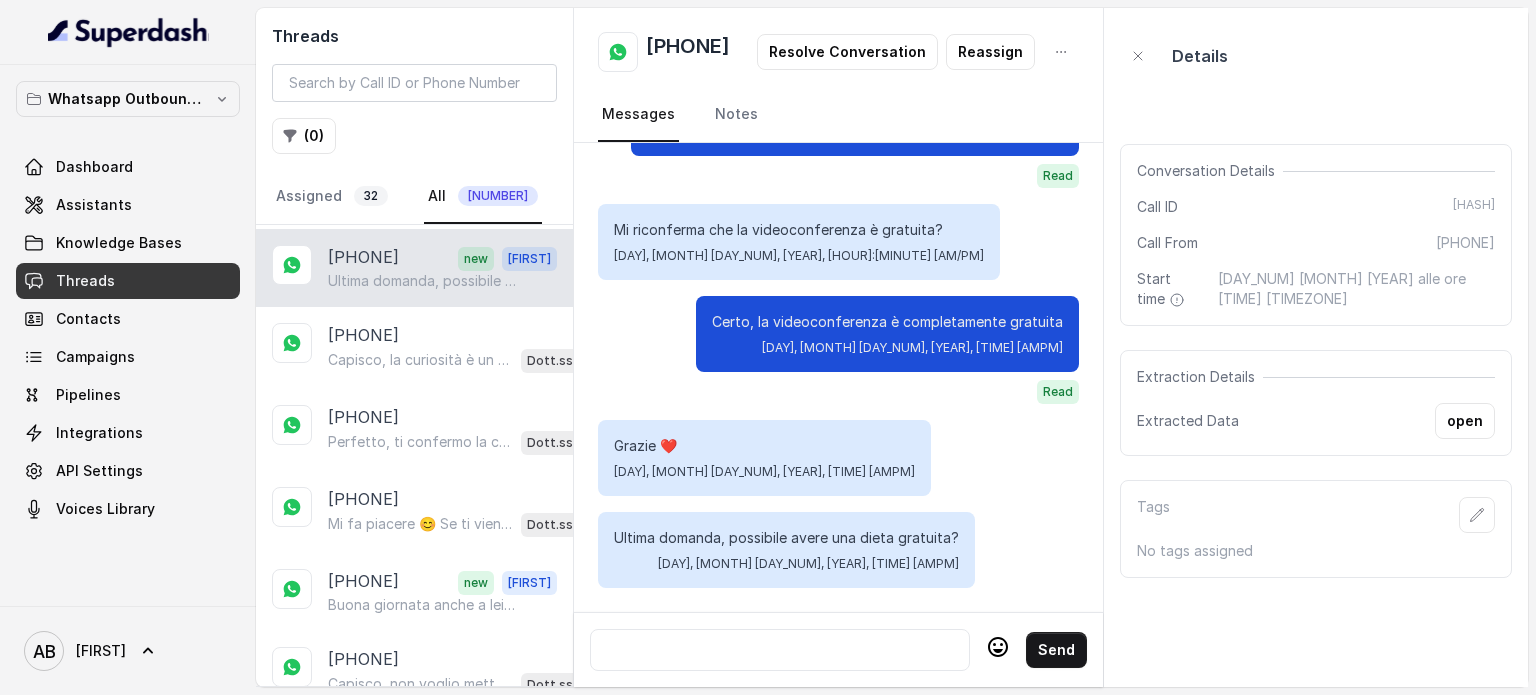 click at bounding box center [780, 650] 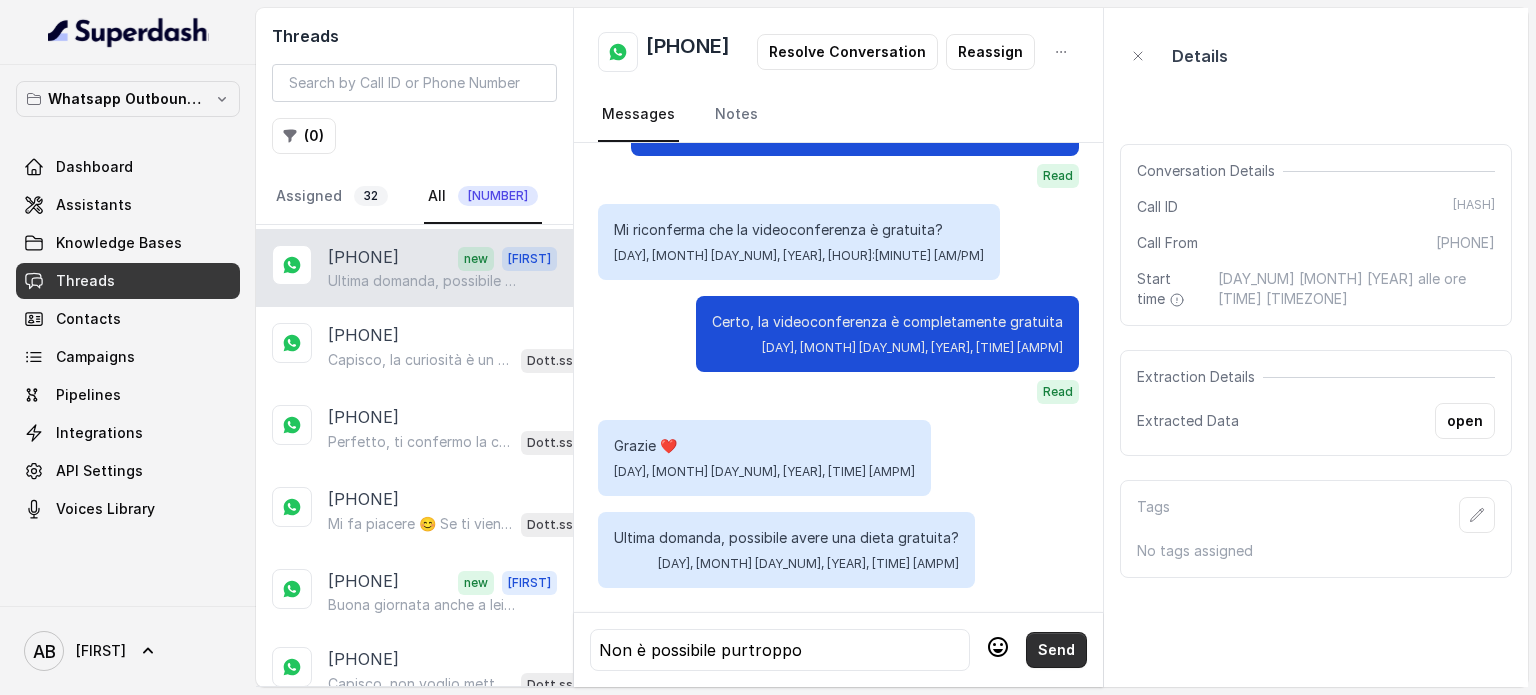 click on "Send" at bounding box center (1056, 650) 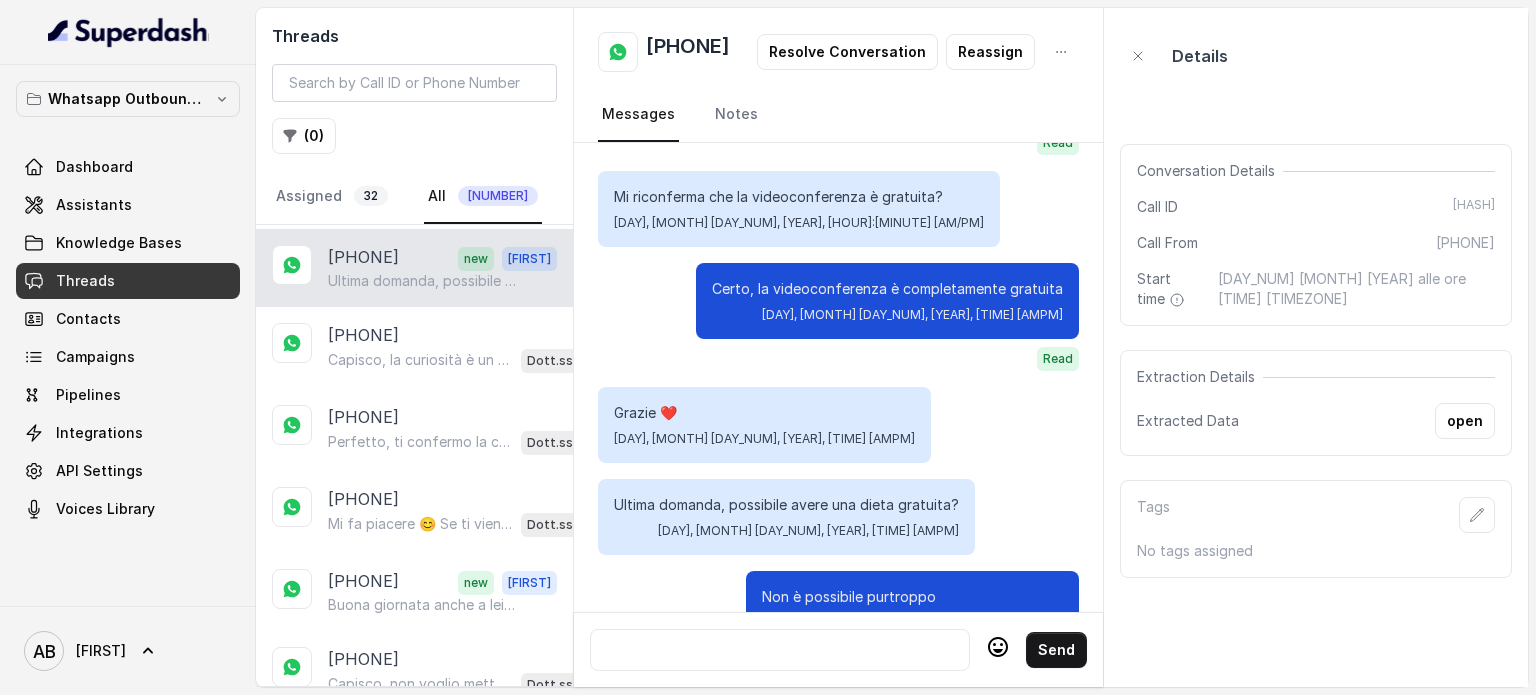 scroll, scrollTop: 3408, scrollLeft: 0, axis: vertical 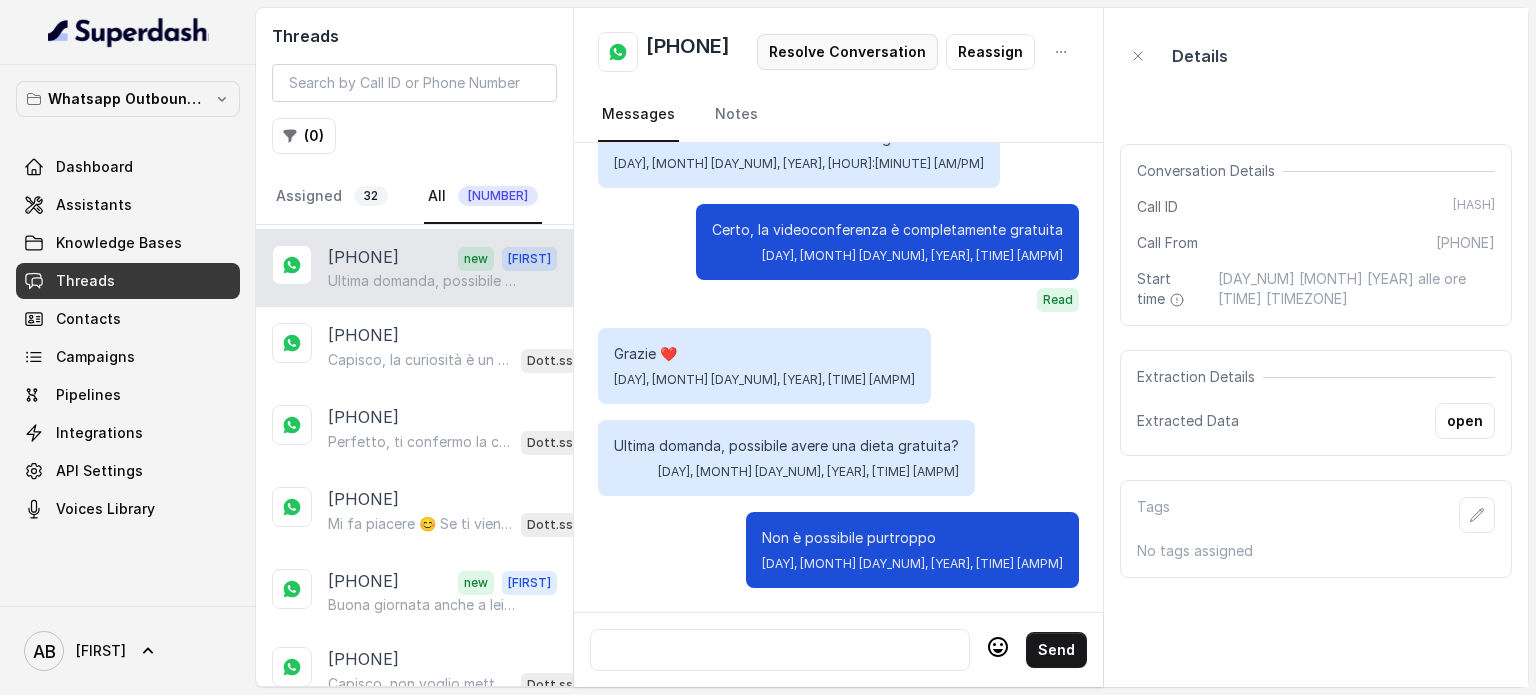 click on "Resolve Conversation" at bounding box center [847, 52] 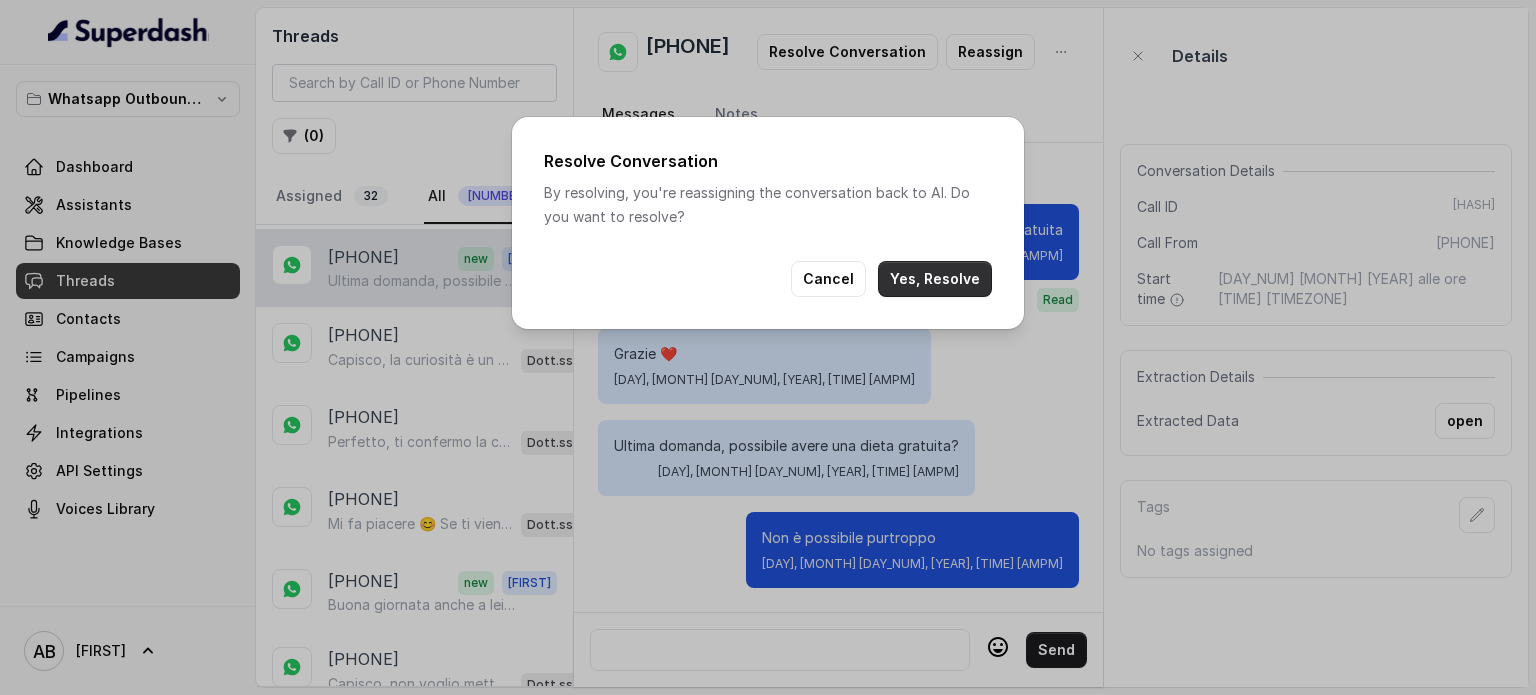 click on "Yes, Resolve" at bounding box center (935, 279) 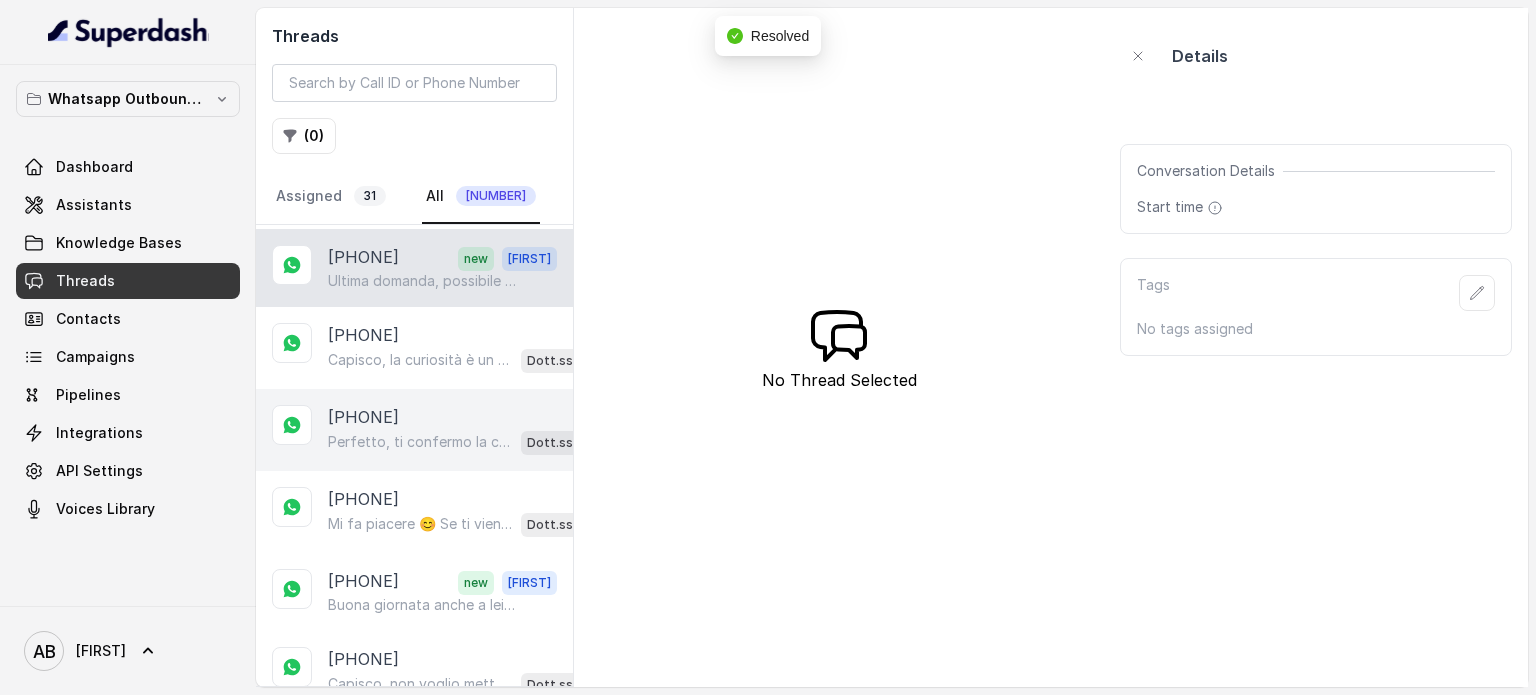 scroll, scrollTop: 328, scrollLeft: 0, axis: vertical 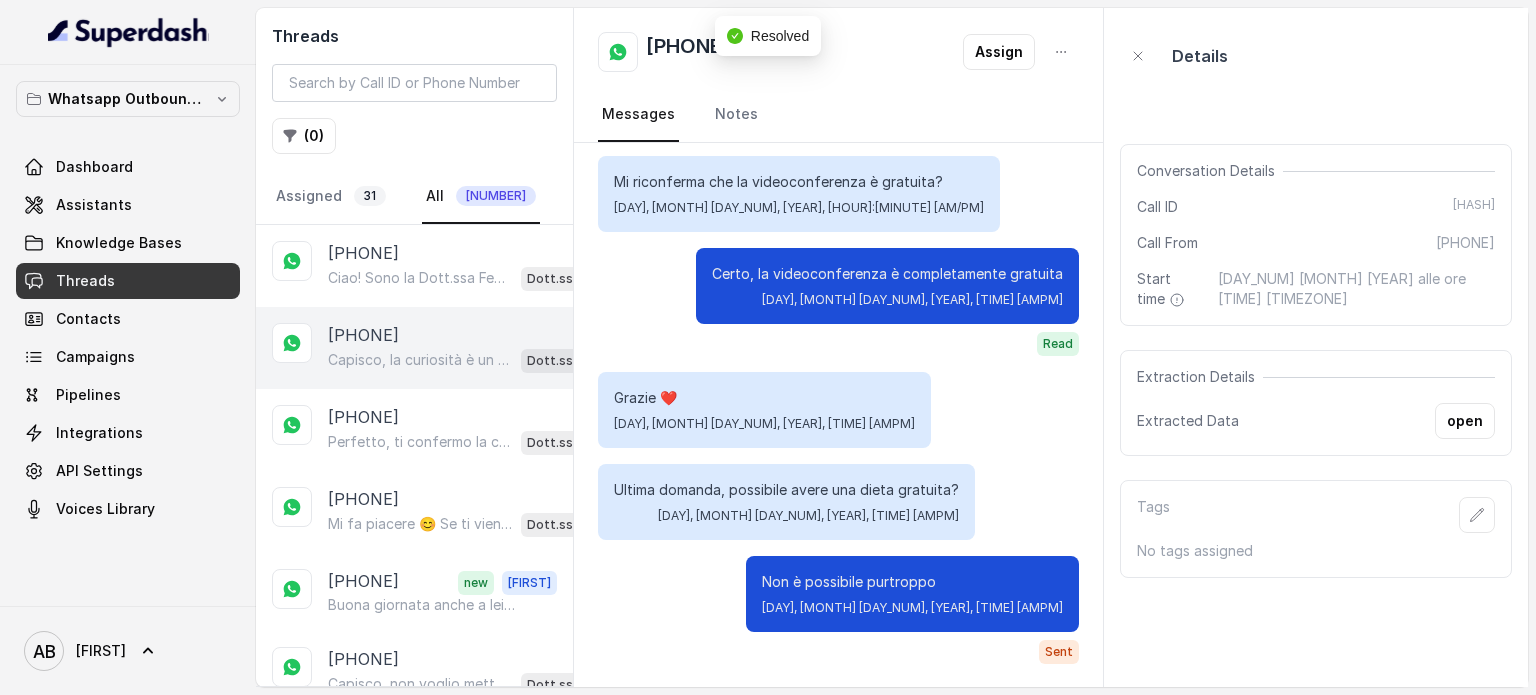 click on "+393477807385   Capisco, la curiosità è un ottimo punto di partenza! 😊
Guarda, il Metodo FESPA ti aiuta a raggiungere la libertà alimentare, velocizzare il metabolismo e ottenere un corpo magro, tonico ed armonico, senza stress o diete impossibili.
Ti piacerebbe scoprire come funziona con una chiamata gratuita di 5 minuti? Dott.ssa Saccone Federica AI" at bounding box center (414, 348) 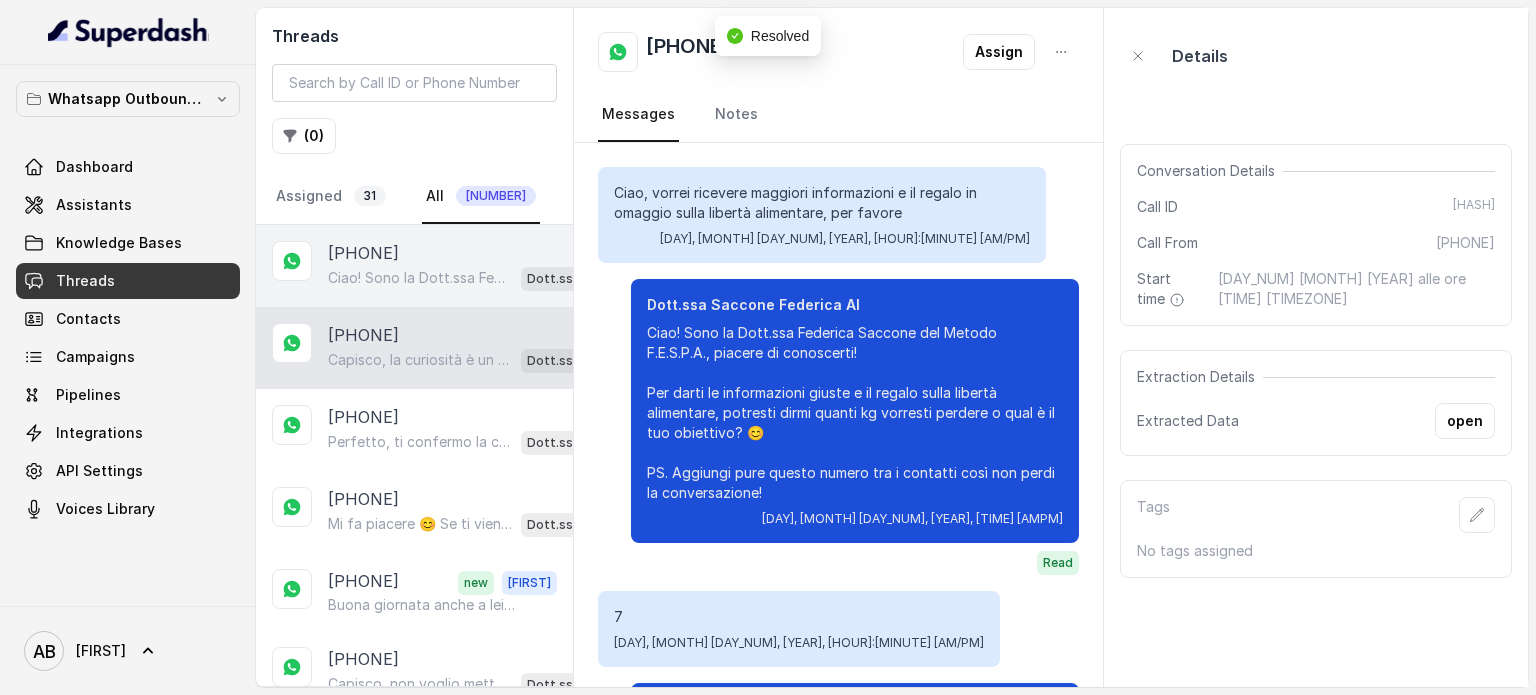 scroll, scrollTop: 843, scrollLeft: 0, axis: vertical 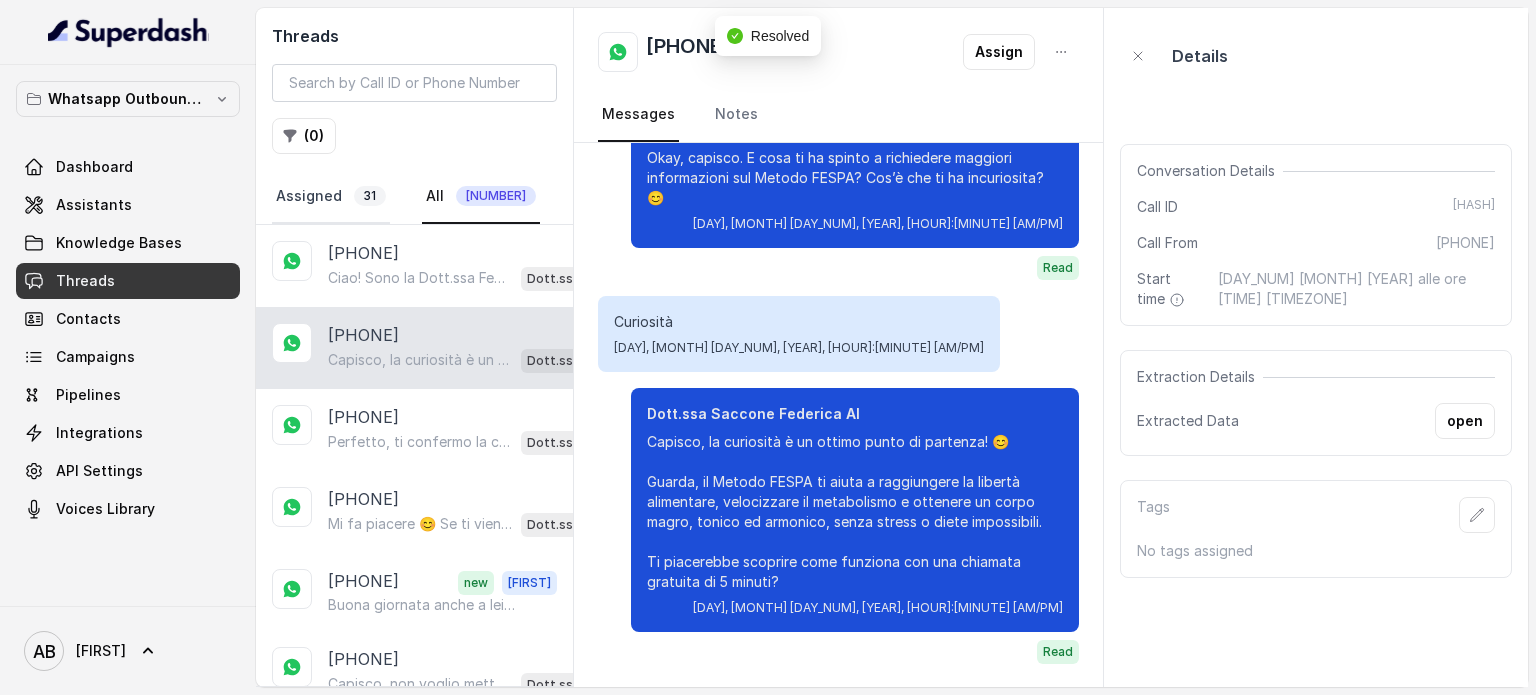 click on "Assigned [NUMBER]" at bounding box center [331, 197] 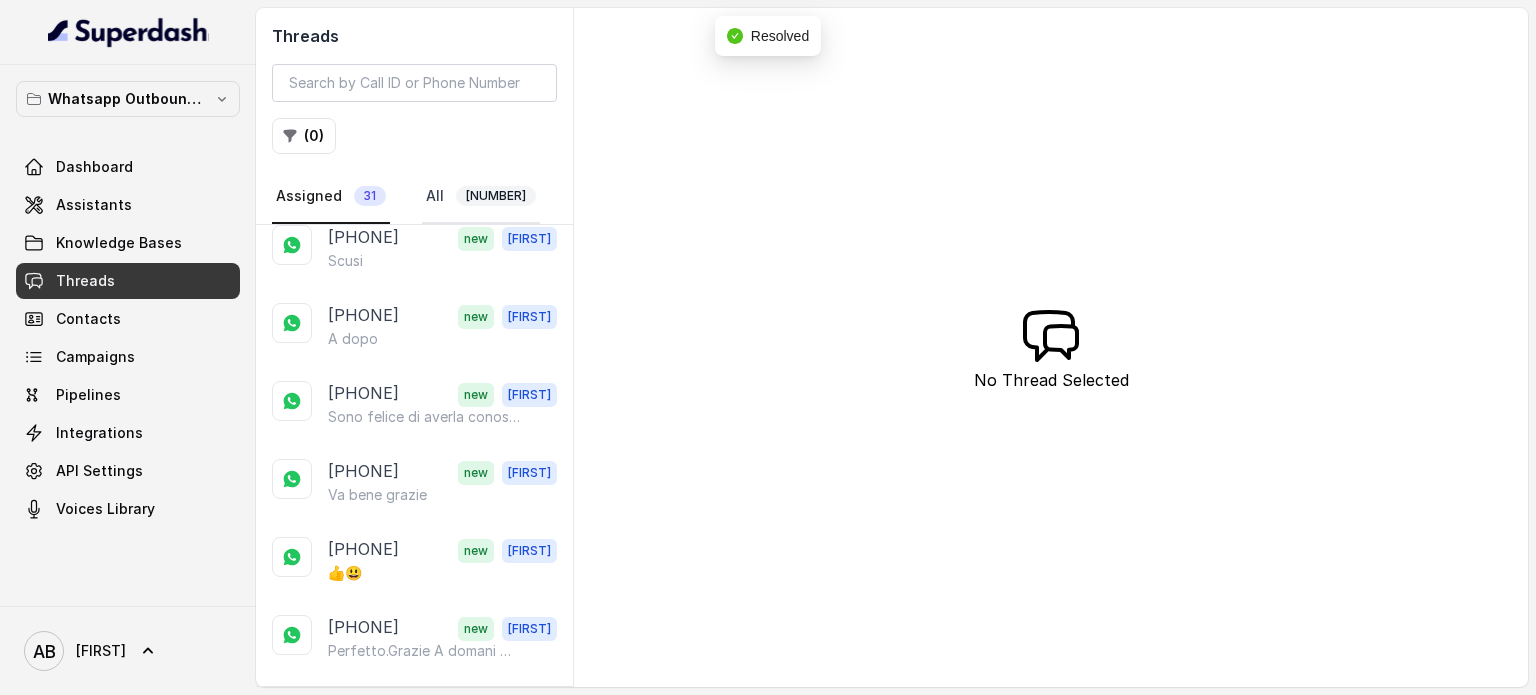 click on "All 115" at bounding box center (481, 197) 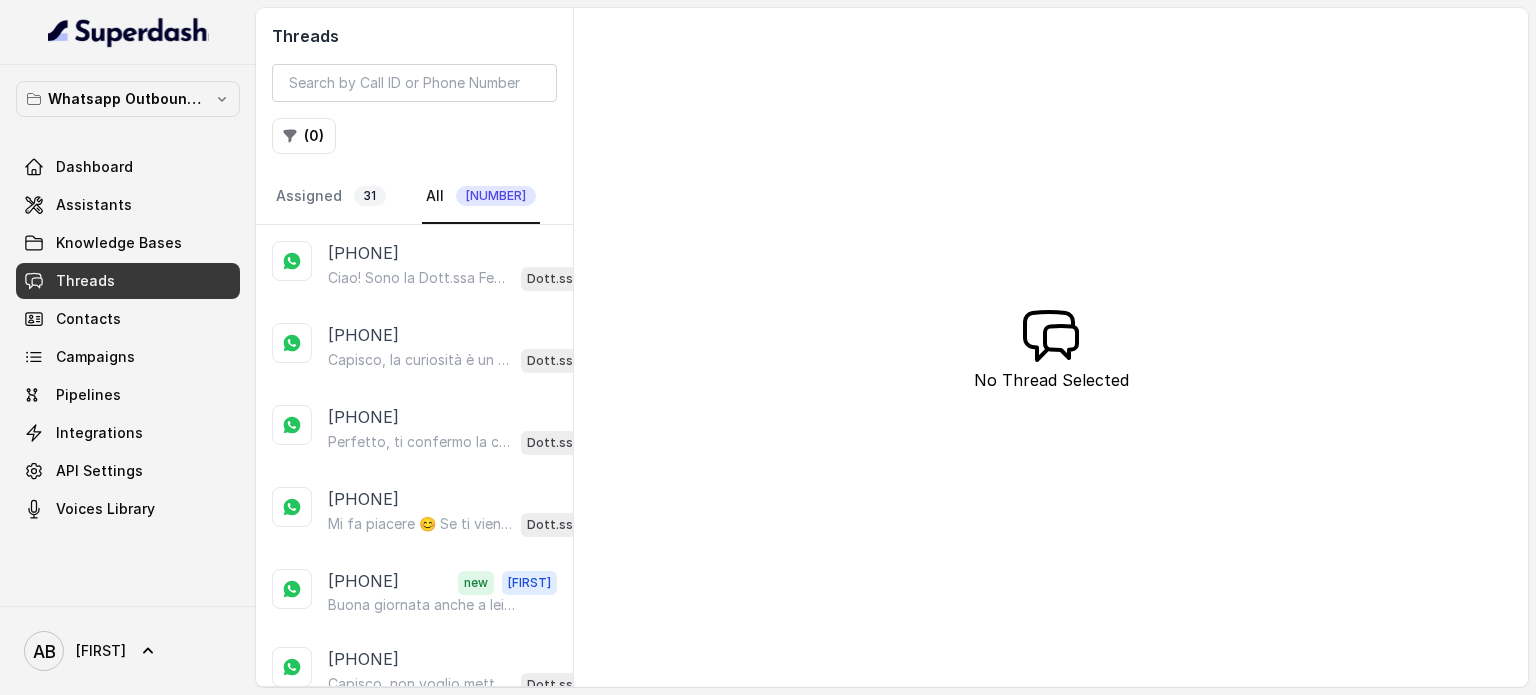 scroll, scrollTop: 0, scrollLeft: 0, axis: both 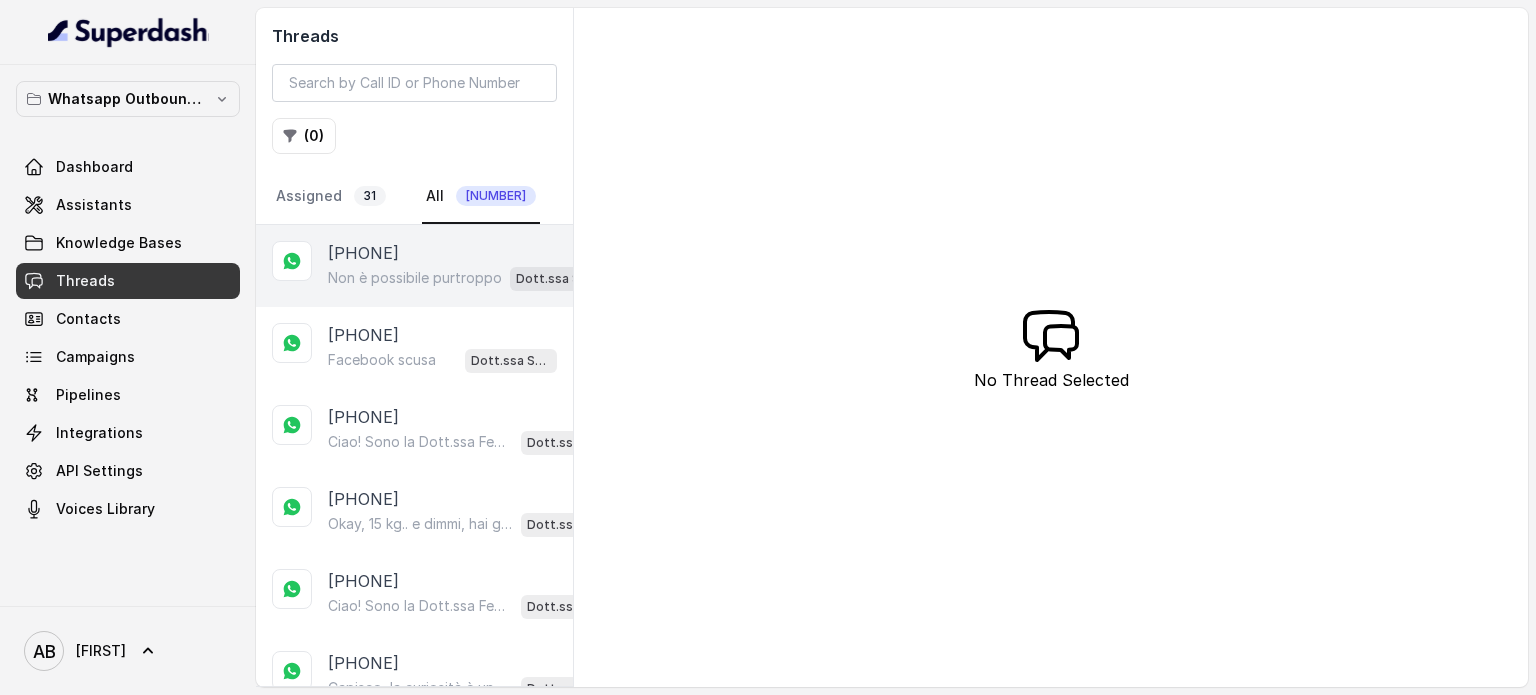 click on "Non è possibile purtroppo" at bounding box center (415, 278) 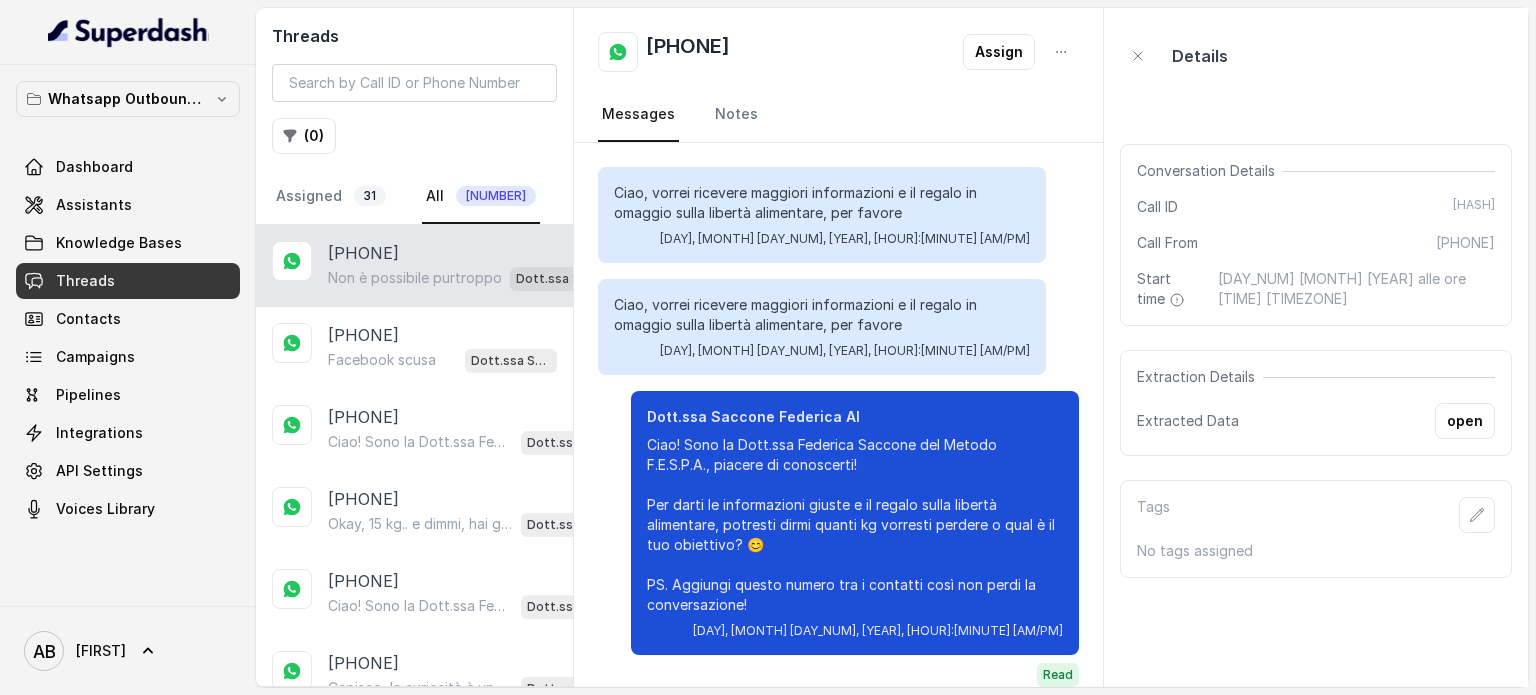 scroll, scrollTop: 3331, scrollLeft: 0, axis: vertical 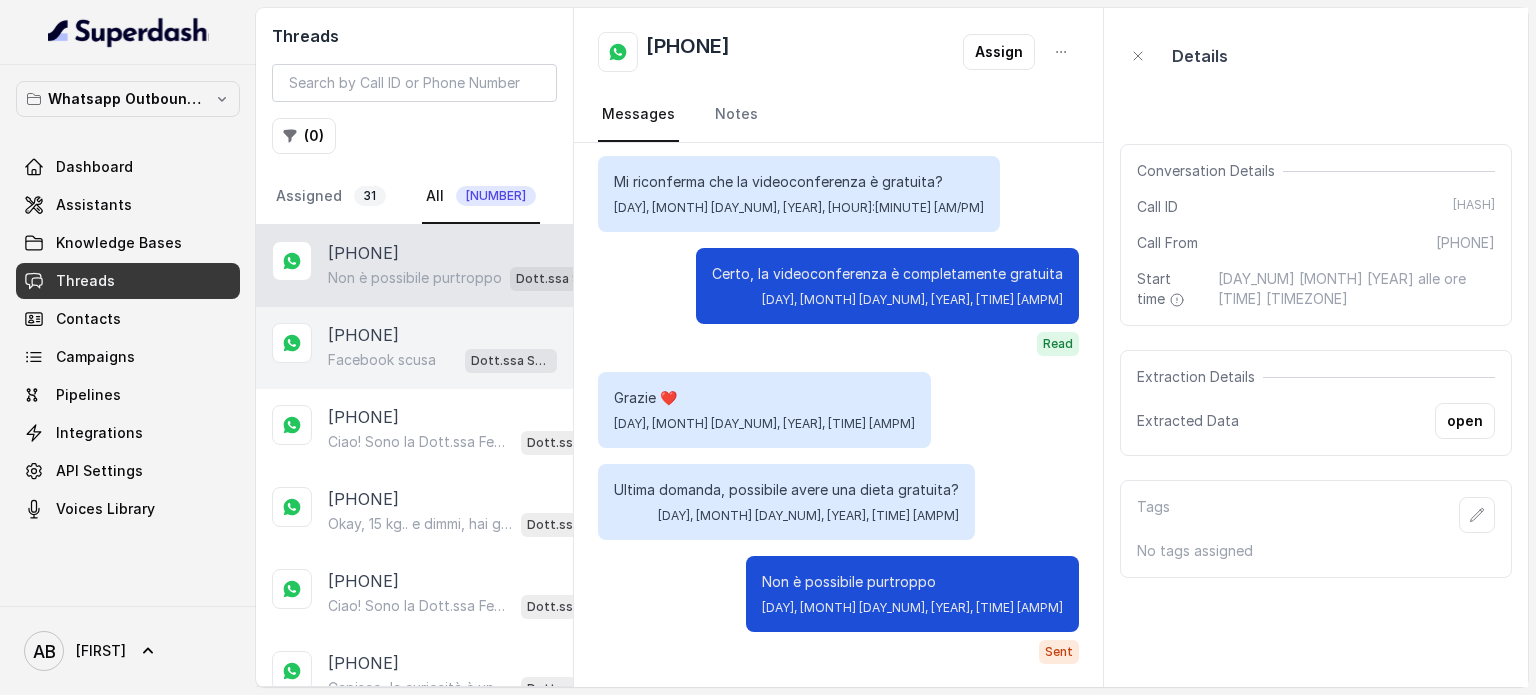 click on "+[PHONE]" at bounding box center (363, 335) 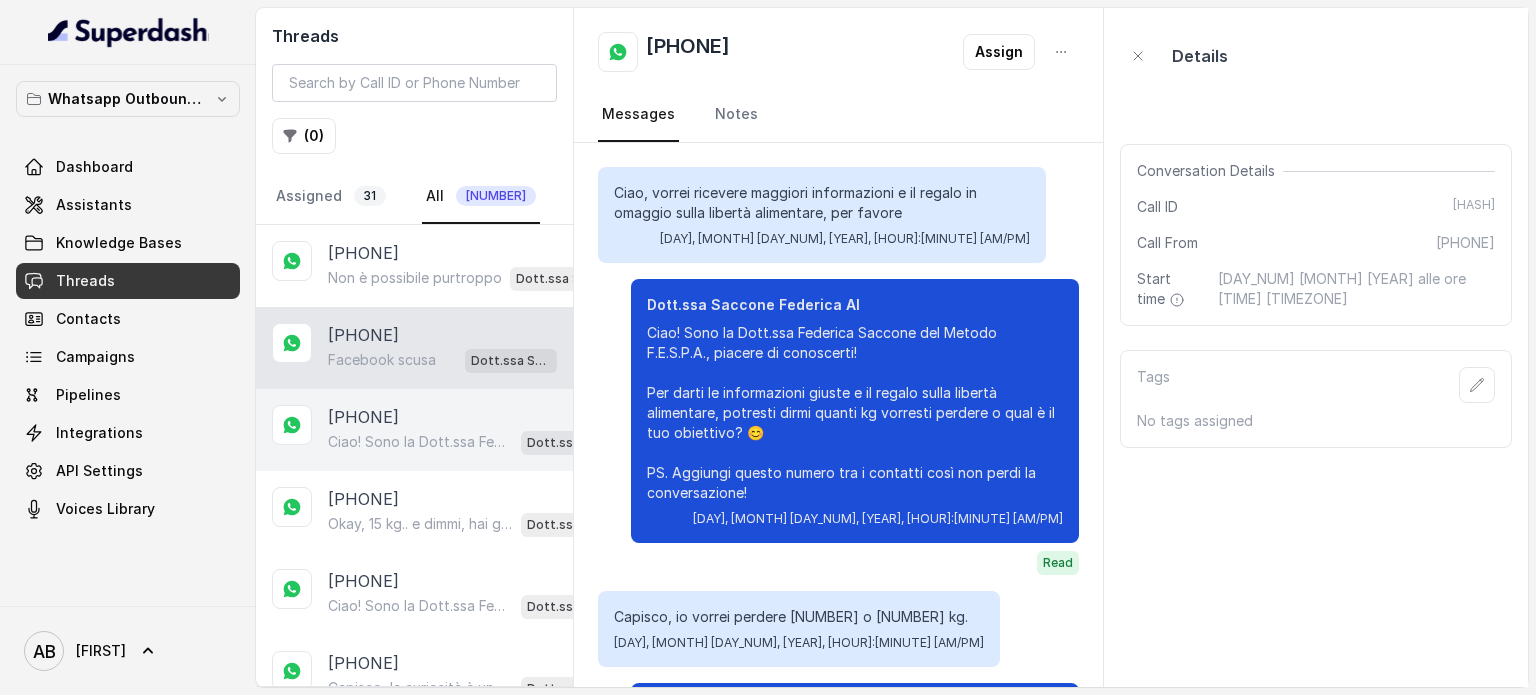 scroll, scrollTop: 863, scrollLeft: 0, axis: vertical 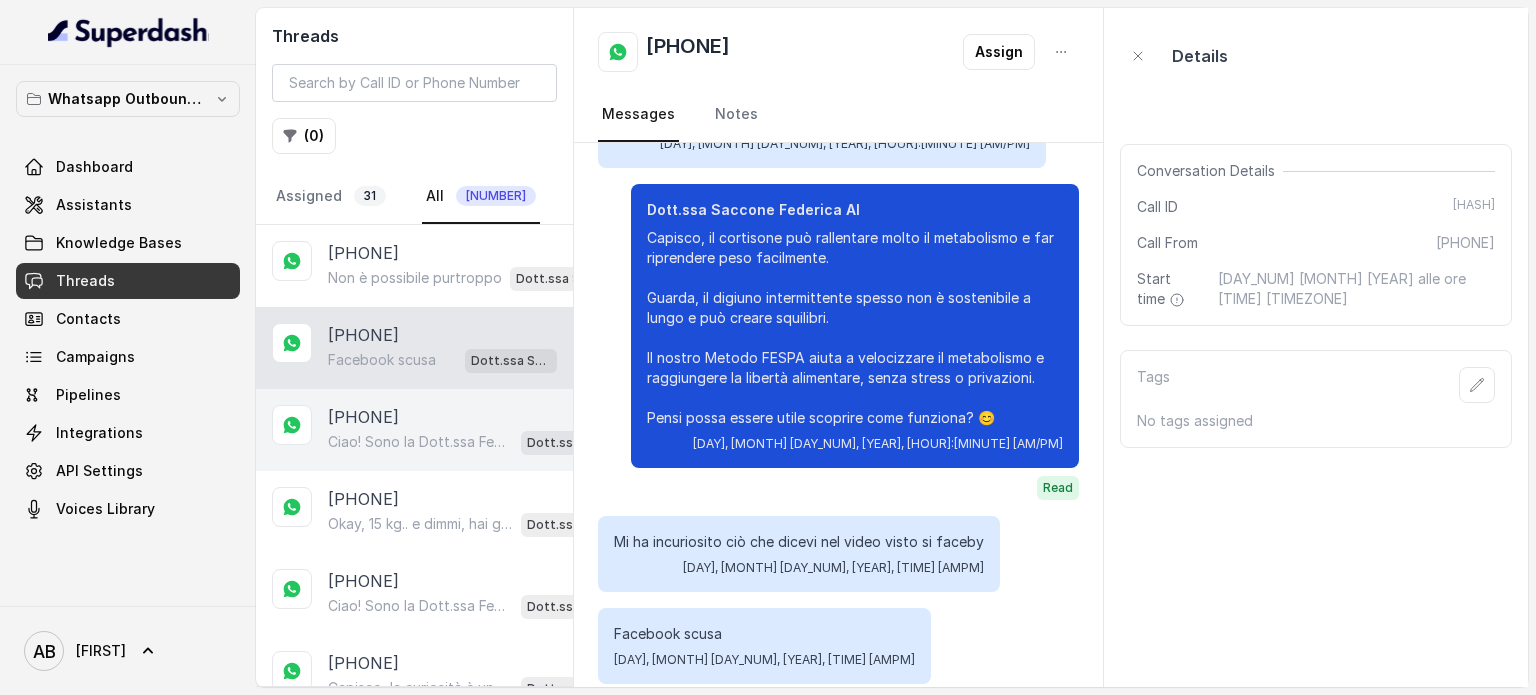 click on "+393932323131   Ciao! Sono la Dott.ssa Federica Saccone del Metodo F.E.S.P.A., piacere di conoscerti!
Per darti le informazioni giuste e il regalo sulla libertà alimentare, potresti dirmi quanti kg vorresti perdere o qual è il tuo obiettivo? 😊
PS. Aggiungi questo numero tra i contatti così non perdi la conversazione! Dott.ssa Saccone Federica AI" at bounding box center (414, 430) 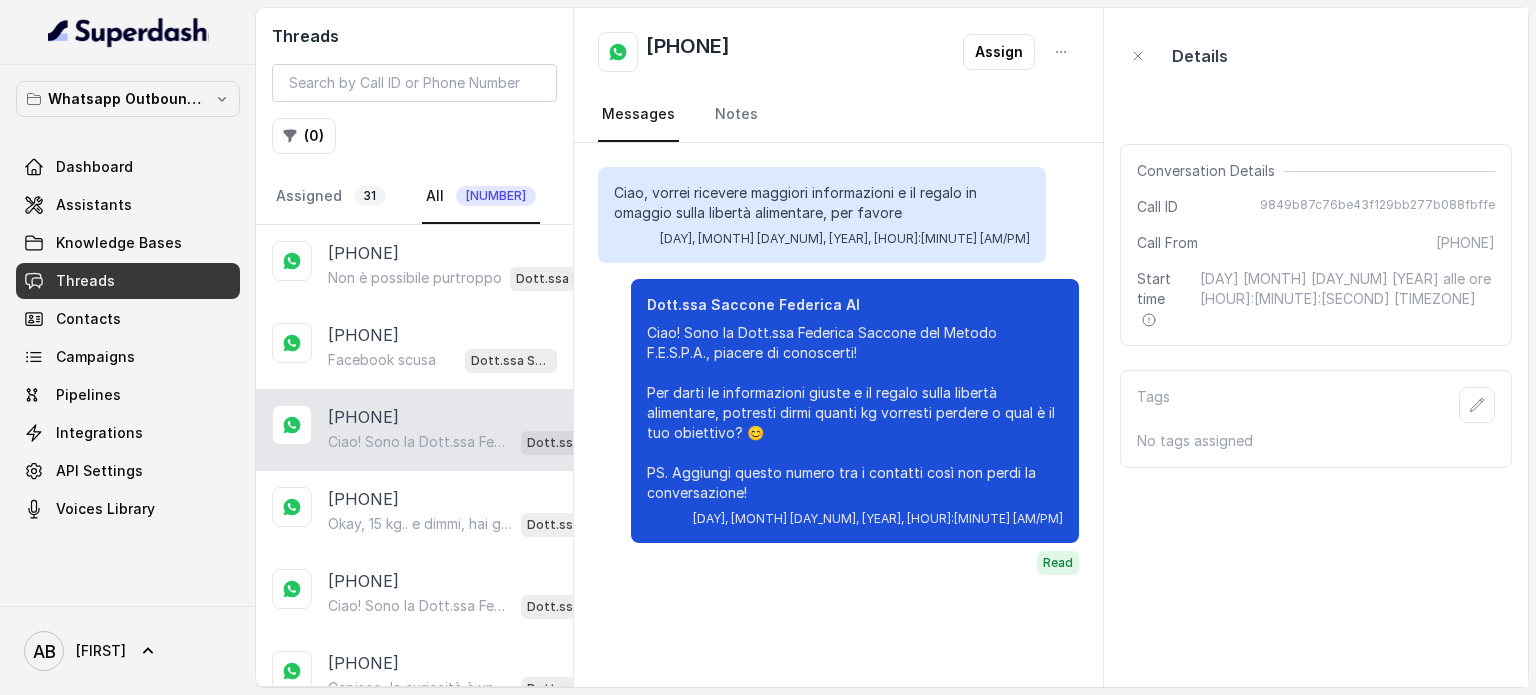 scroll, scrollTop: 100, scrollLeft: 0, axis: vertical 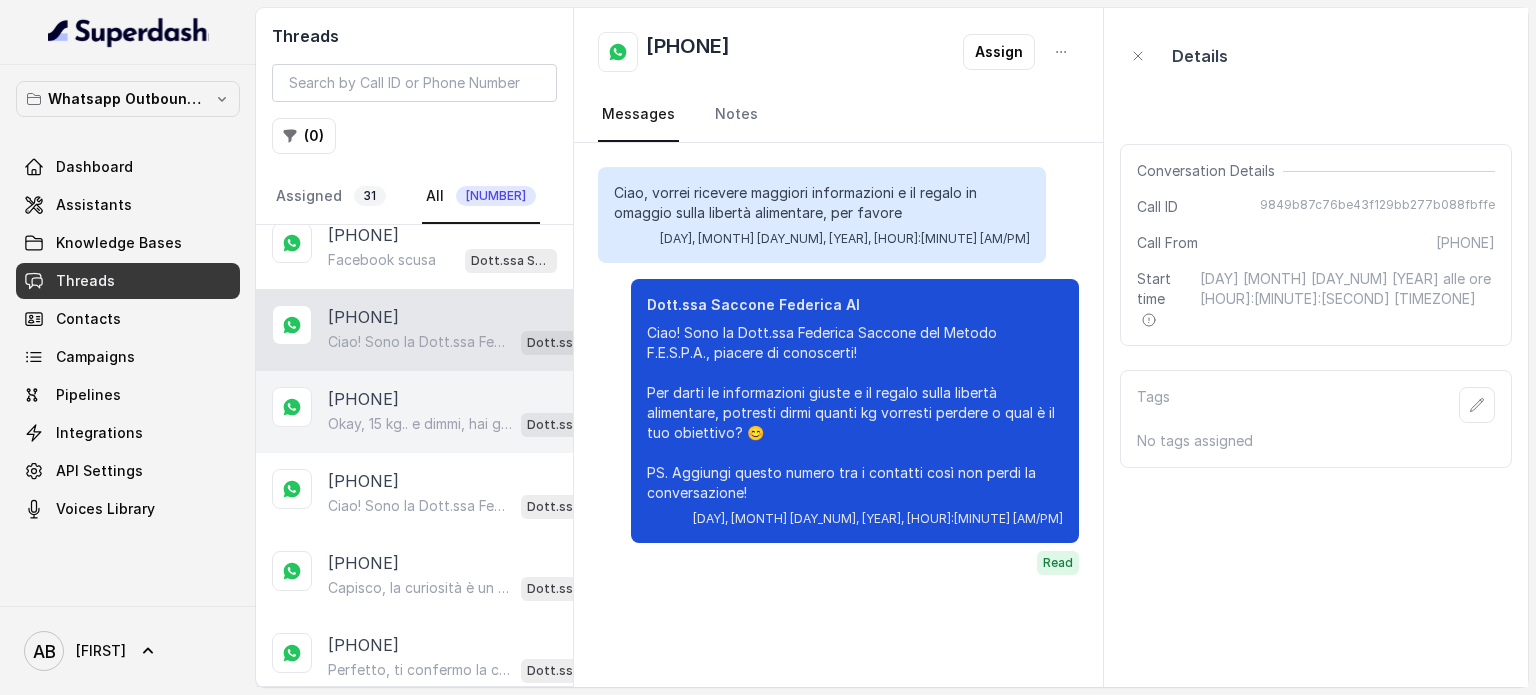 click on "Okay, 15 kg.. e dimmi, hai già provato qualcosa per perdere questi 15 kg?" at bounding box center (420, 424) 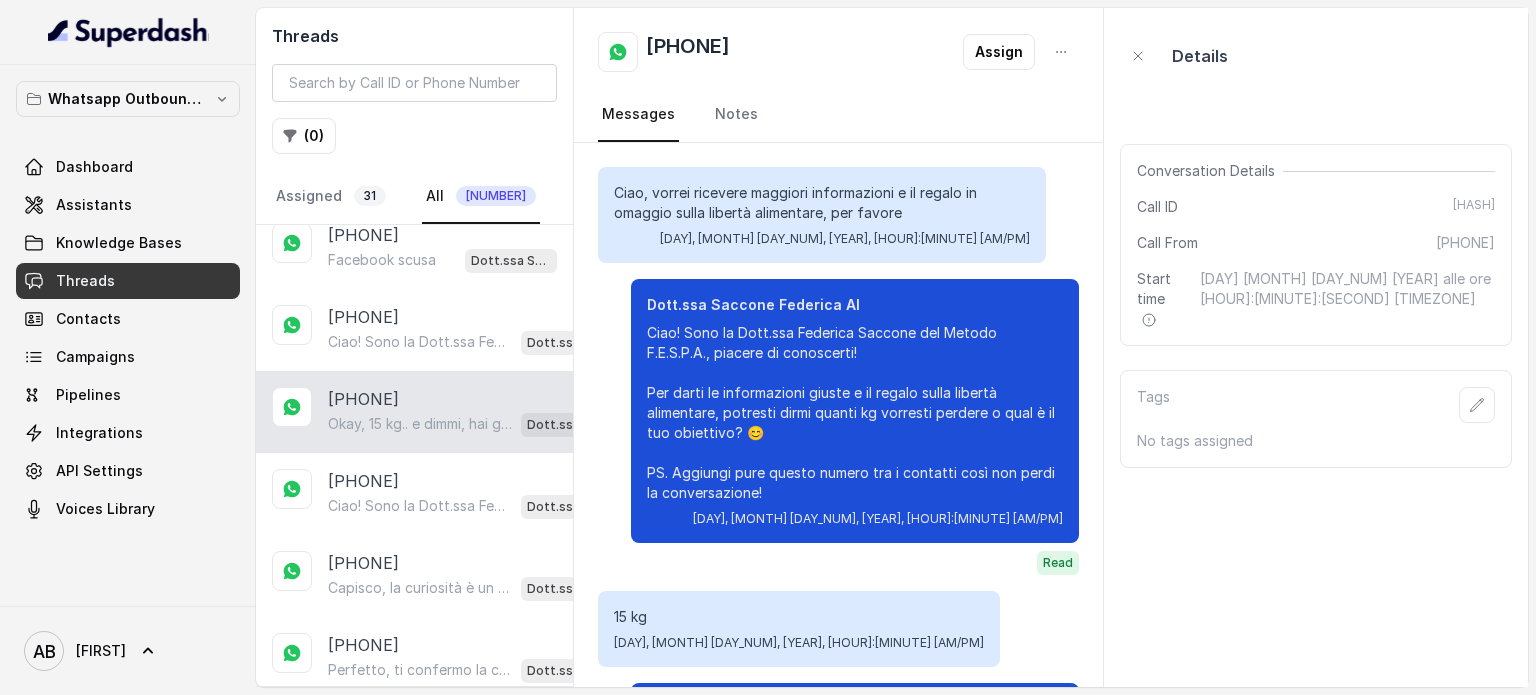 scroll, scrollTop: 175, scrollLeft: 0, axis: vertical 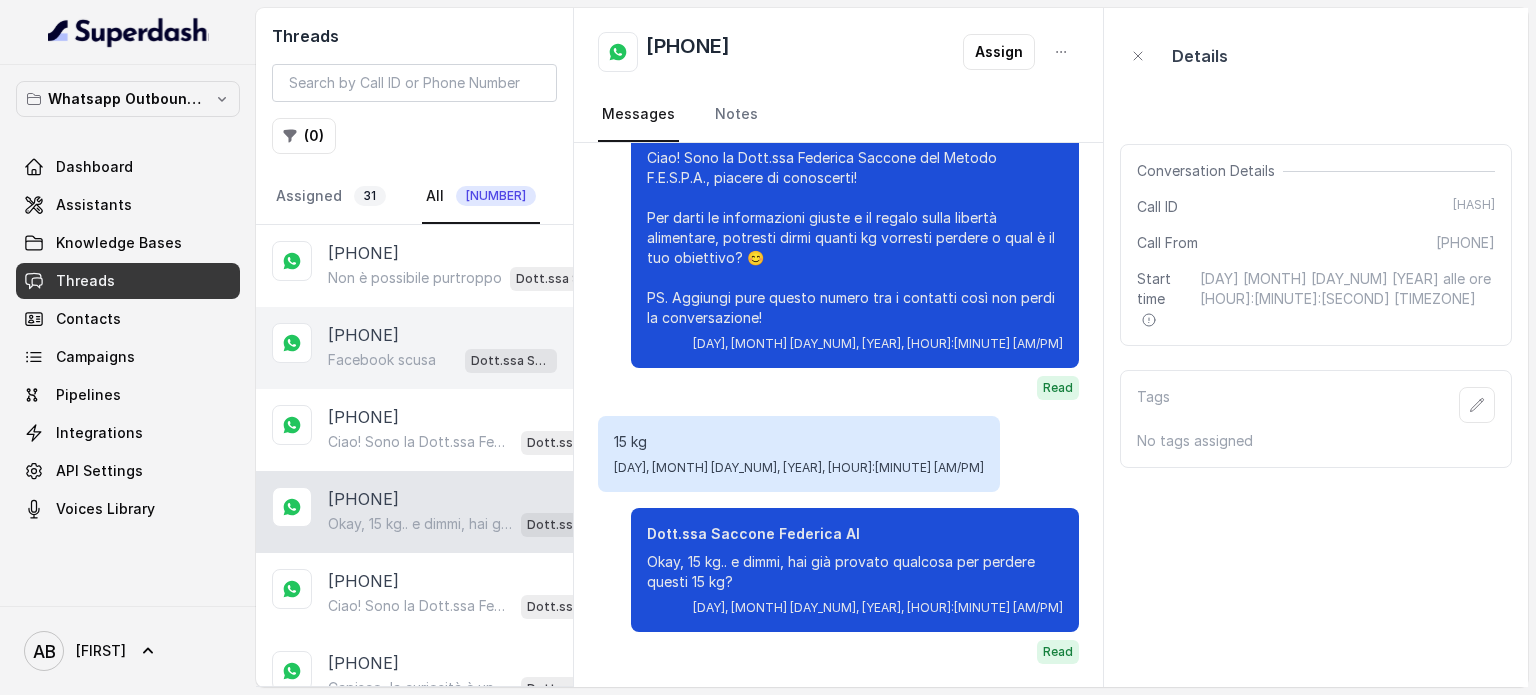 click on "+393286961071   Facebook scusa Dott.ssa Saccone Federica AI" at bounding box center (414, 348) 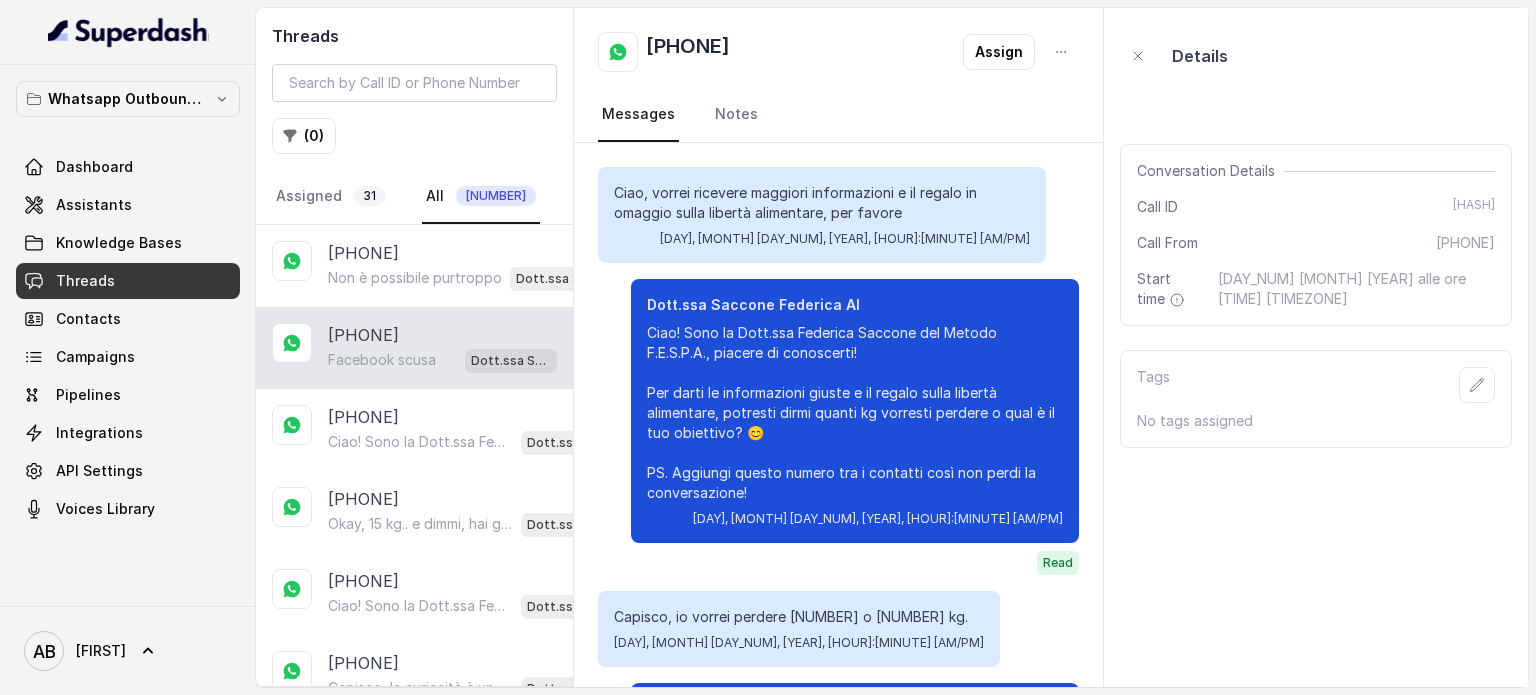 scroll, scrollTop: 863, scrollLeft: 0, axis: vertical 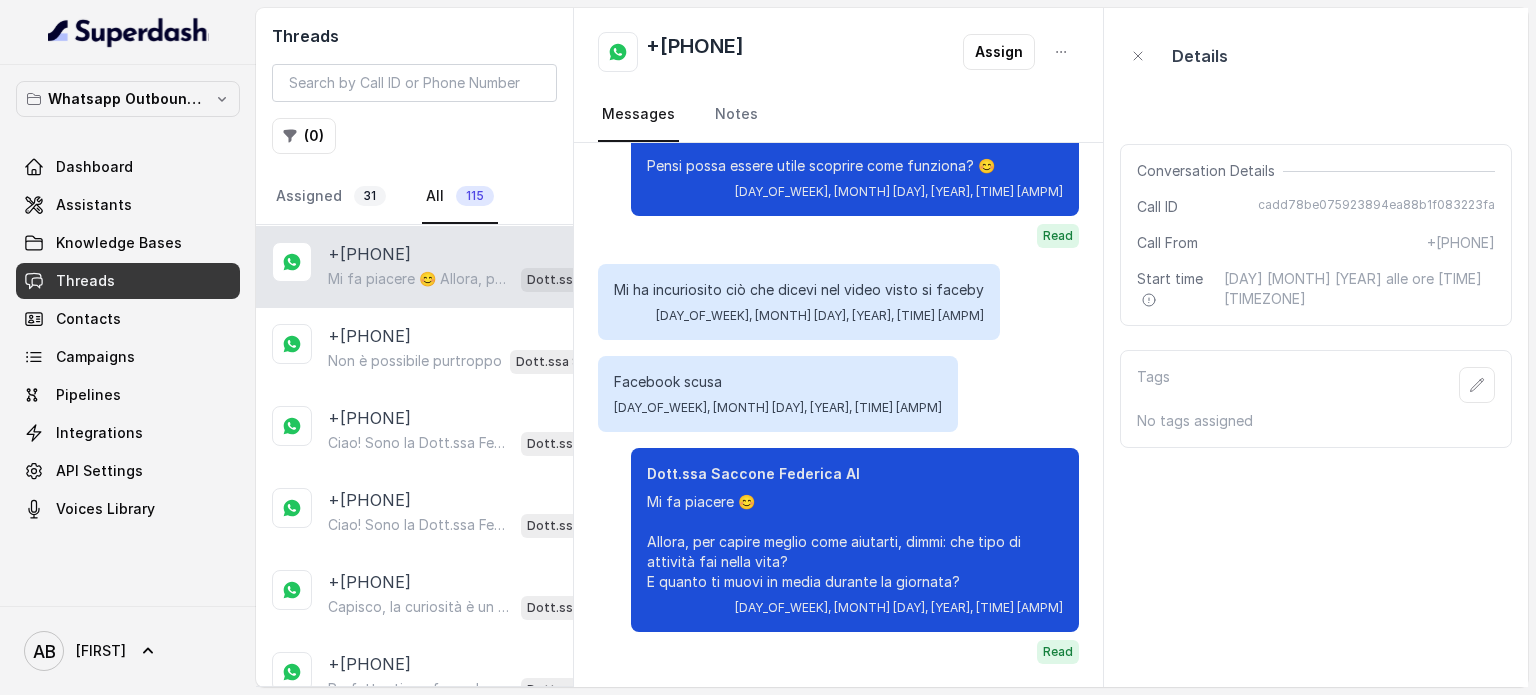 drag, startPoint x: 338, startPoint y: 196, endPoint x: 404, endPoint y: 194, distance: 66.0303 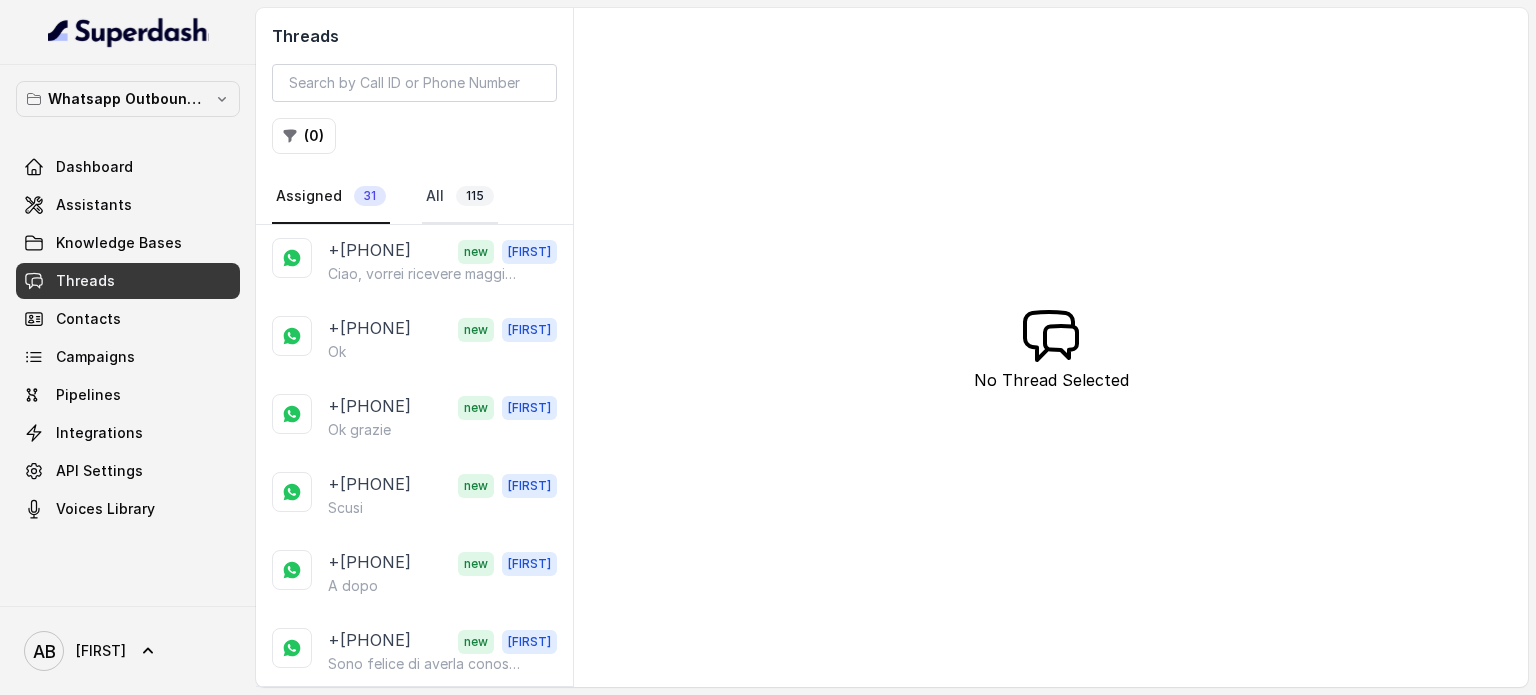 click on "All 115" at bounding box center (460, 197) 